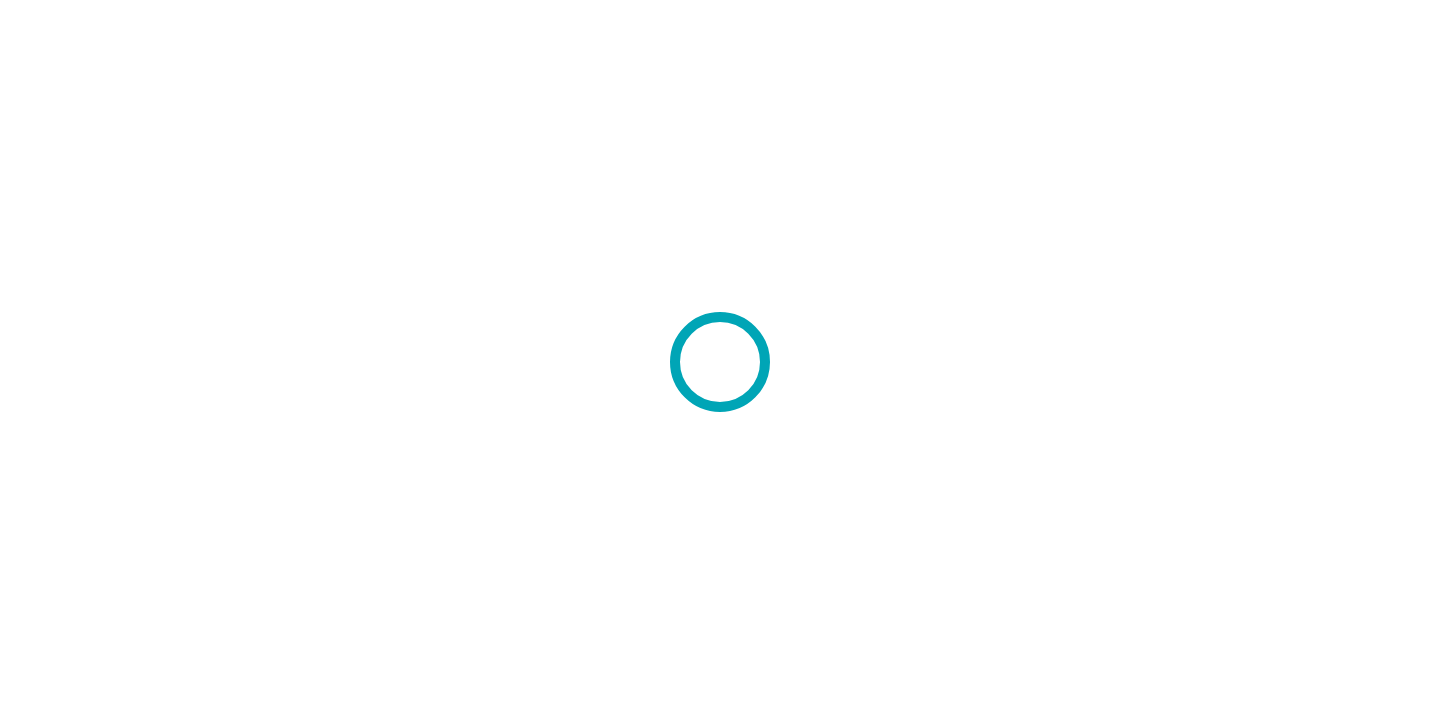 scroll, scrollTop: 0, scrollLeft: 0, axis: both 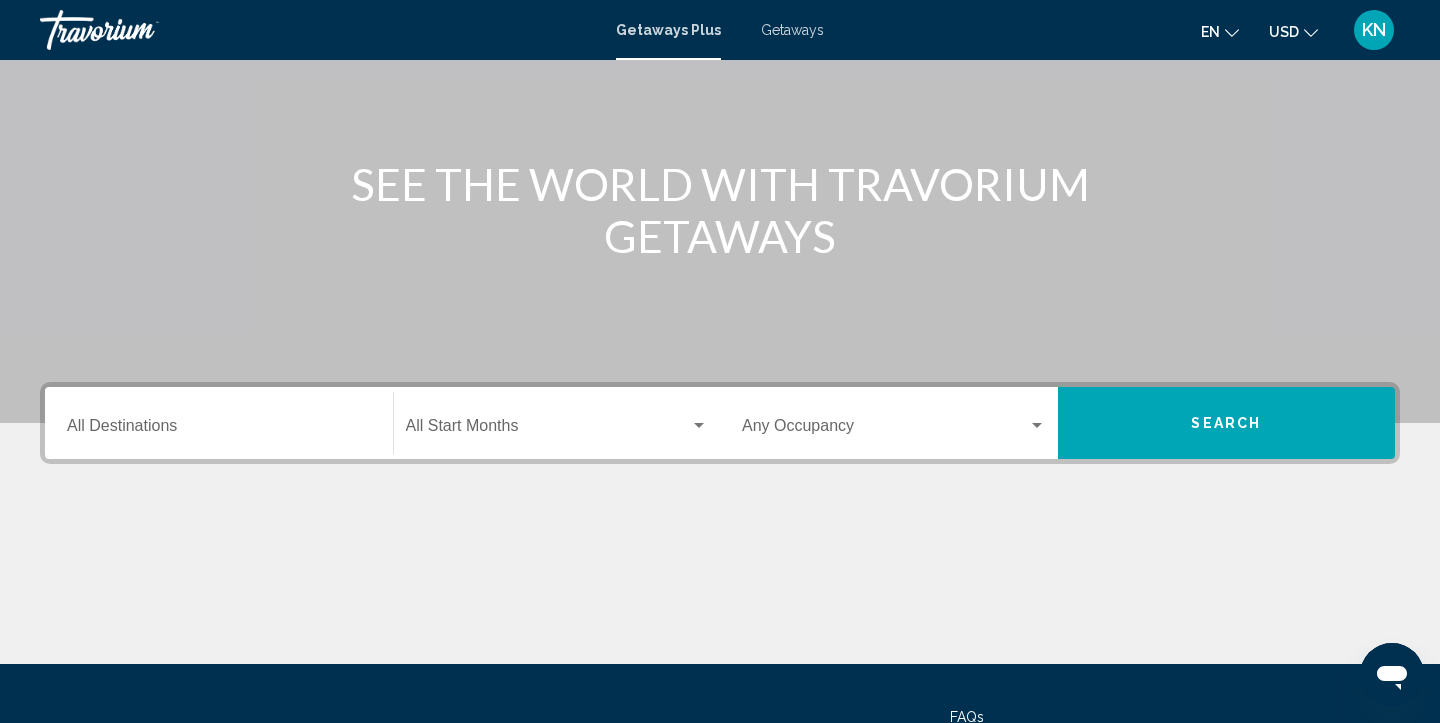 click on "Destination All Destinations" at bounding box center (219, 423) 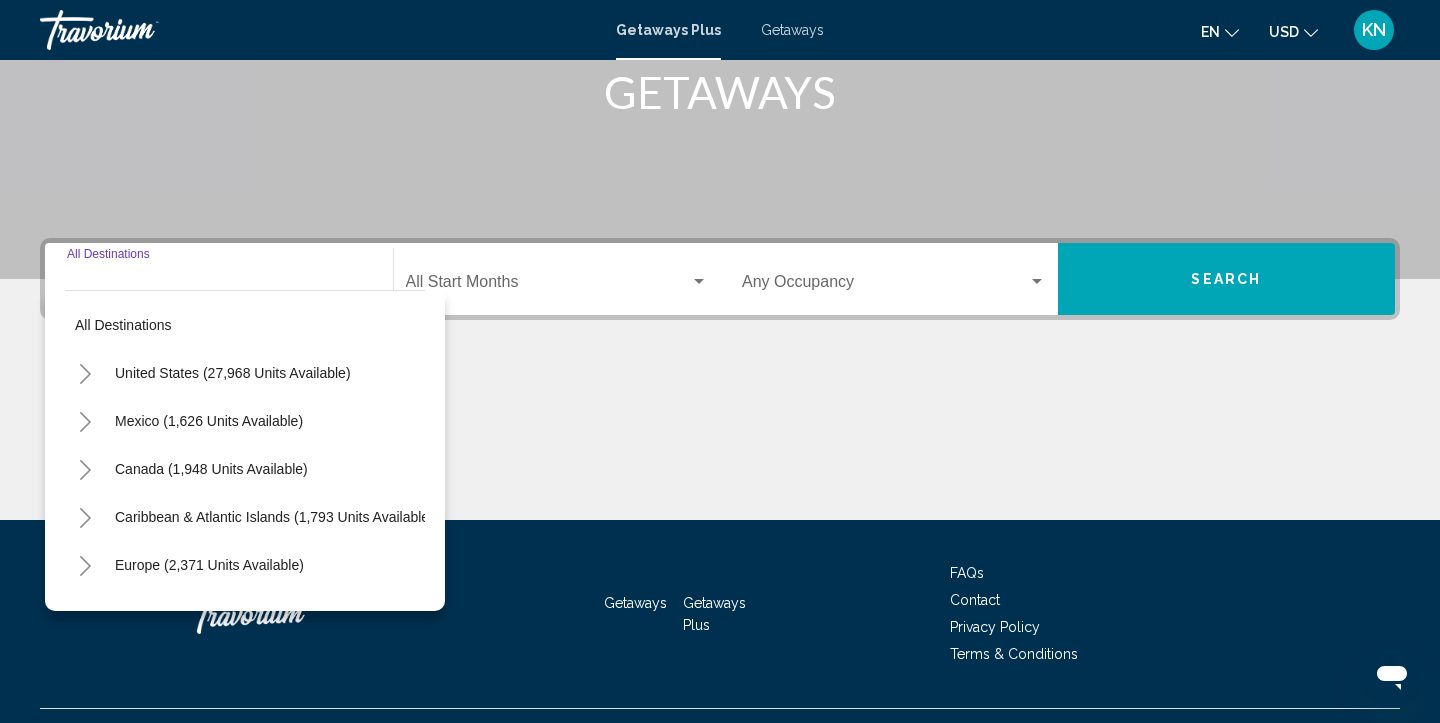 scroll, scrollTop: 363, scrollLeft: 0, axis: vertical 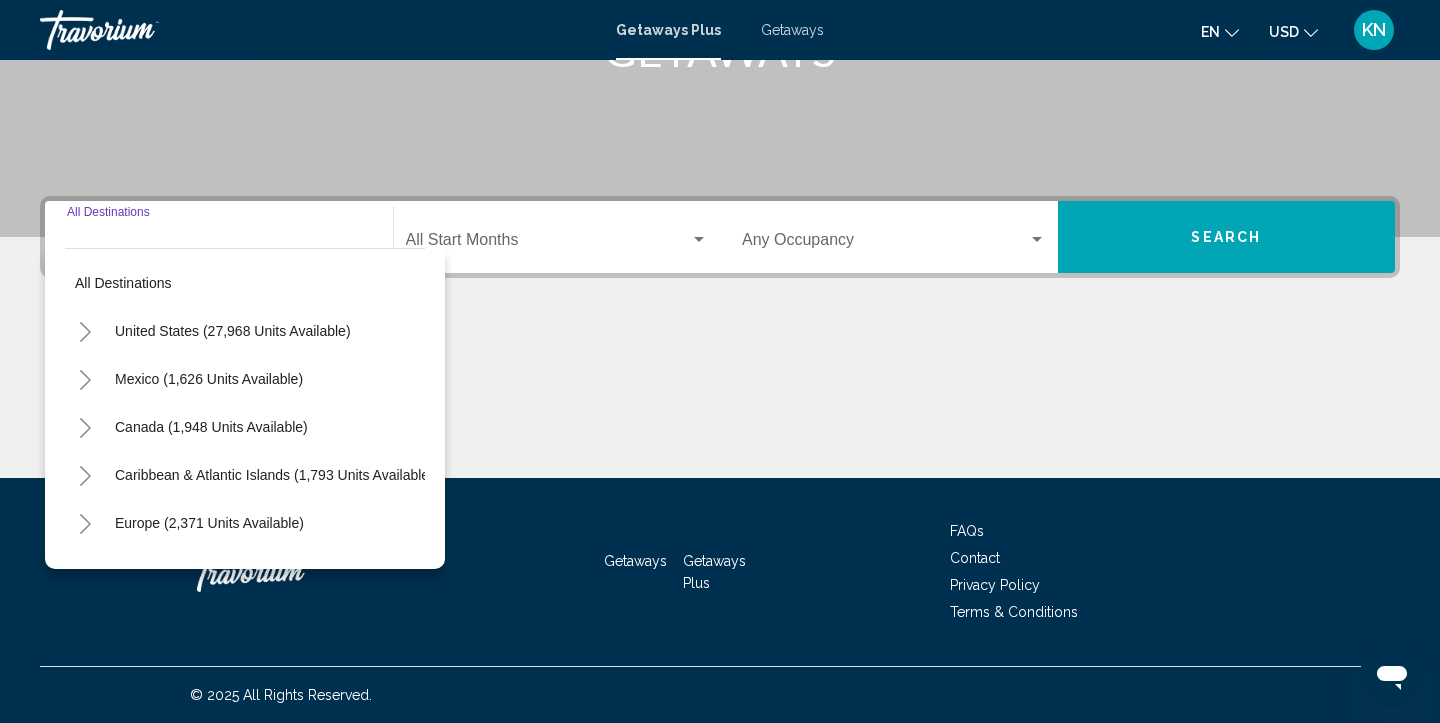 click on "Destination All Destinations" at bounding box center [219, 237] 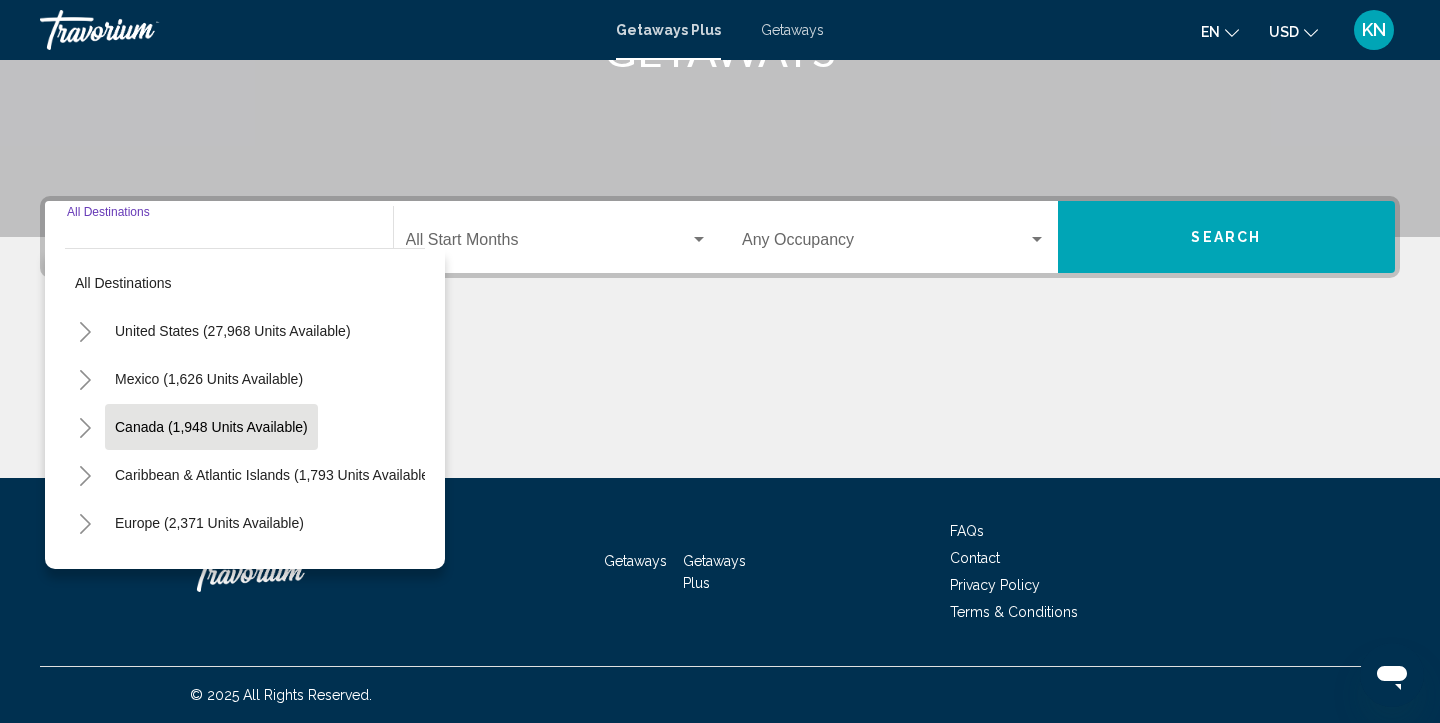 click on "Canada (1,948 units available)" at bounding box center (274, 475) 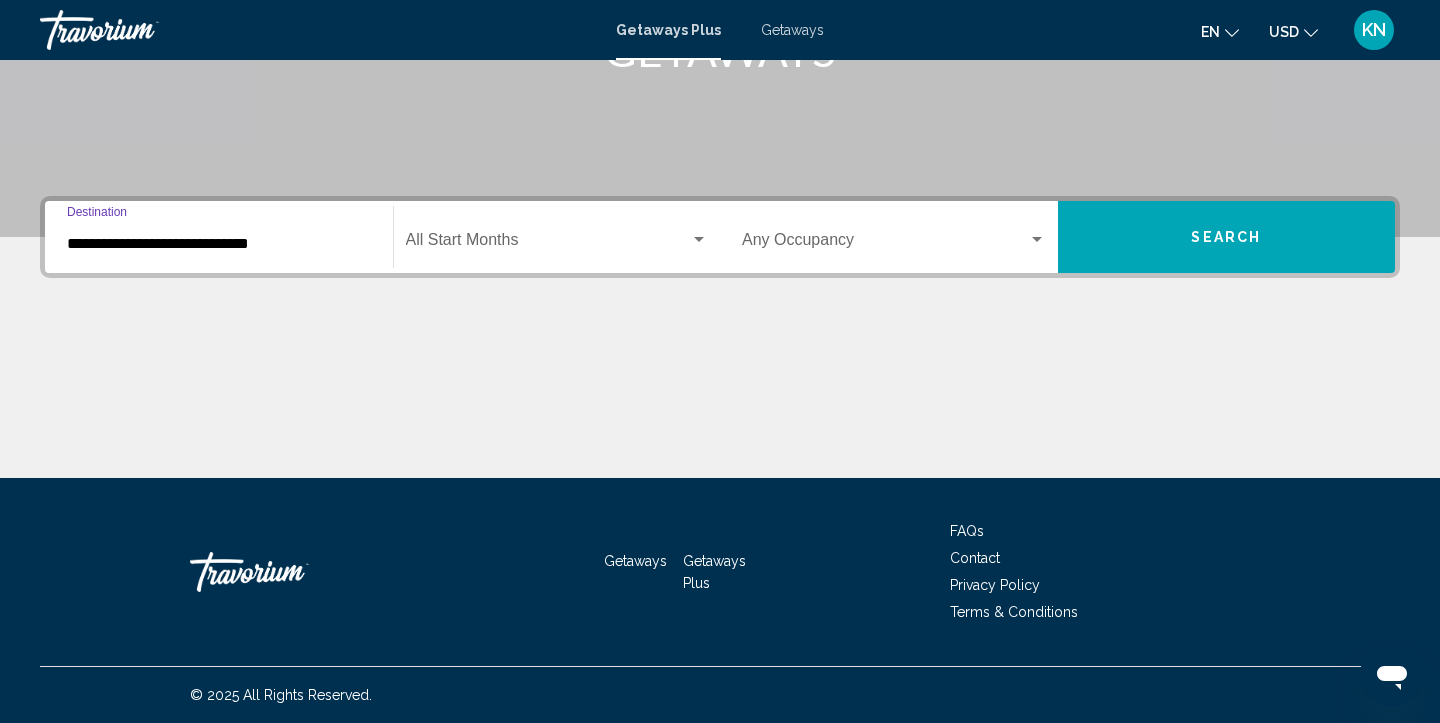 click at bounding box center [548, 244] 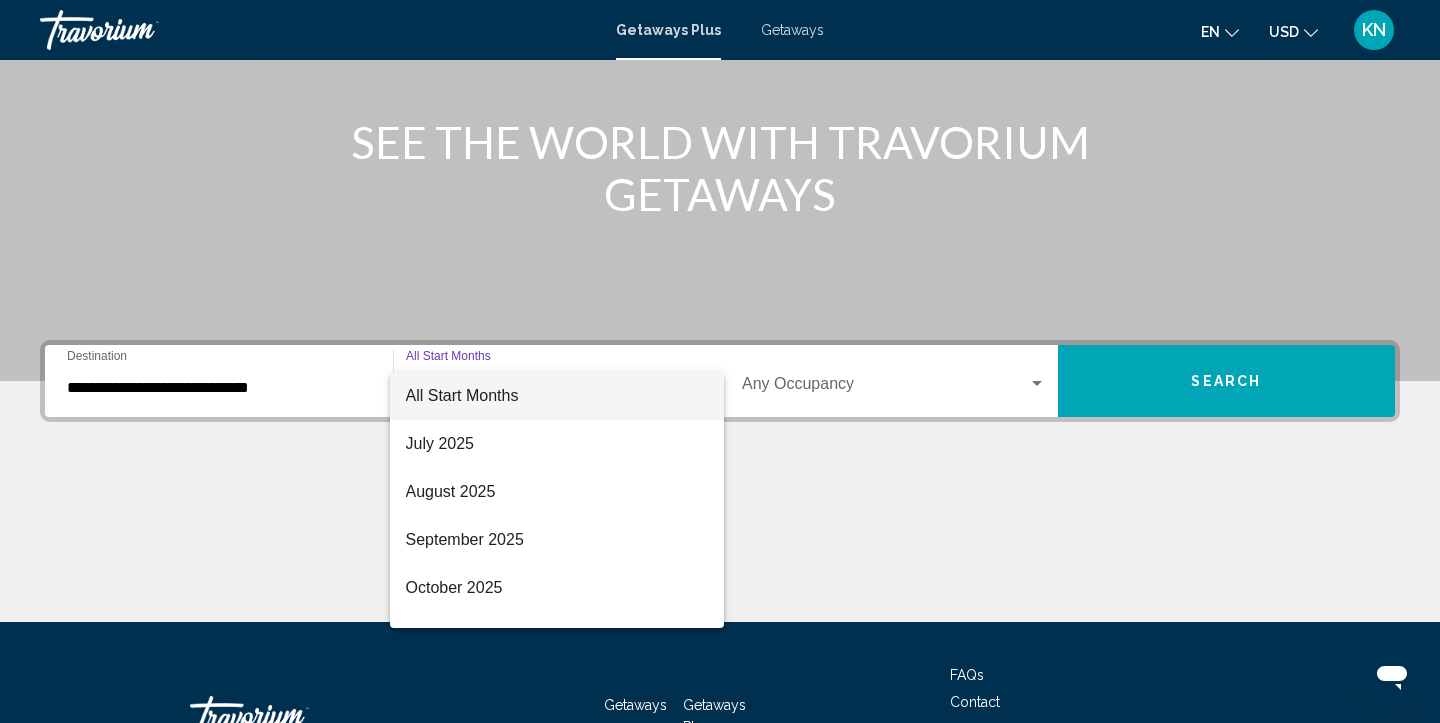 scroll, scrollTop: 223, scrollLeft: 0, axis: vertical 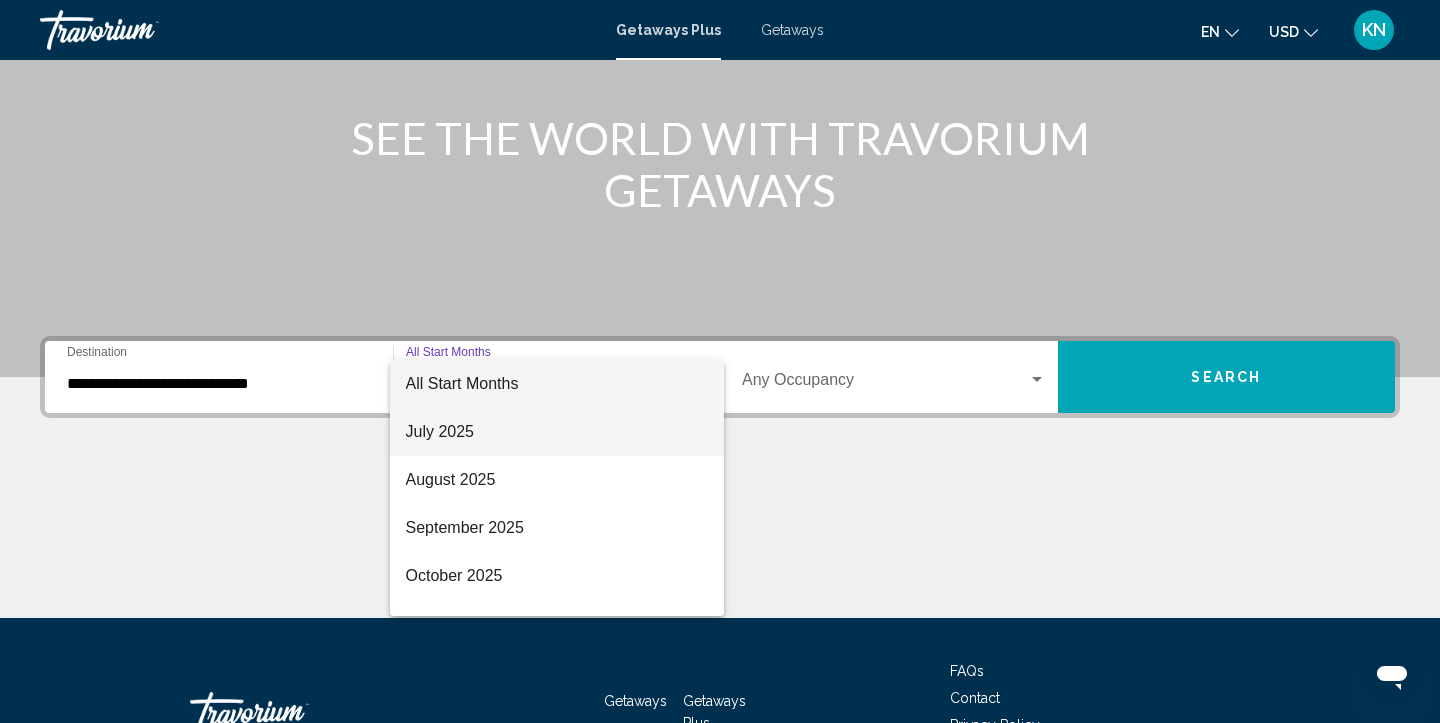 click on "July 2025" at bounding box center [557, 432] 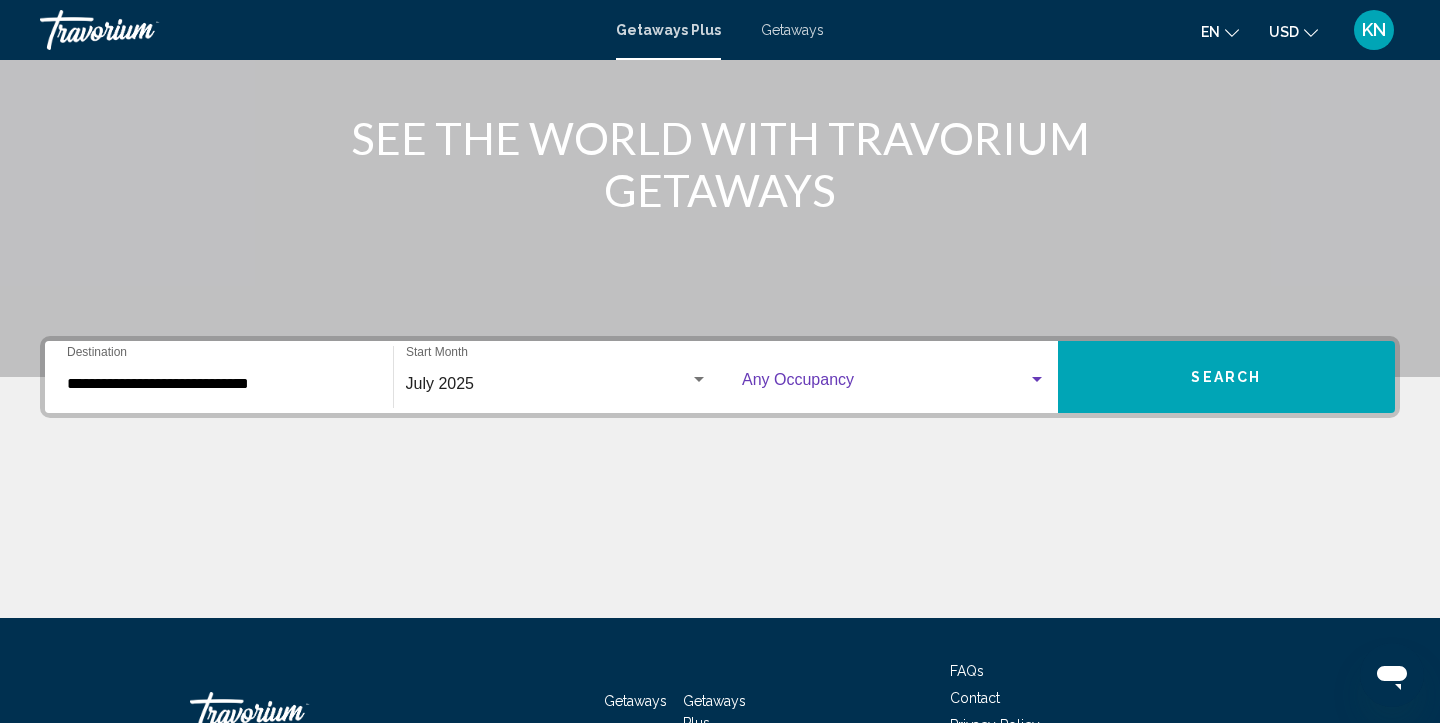 click at bounding box center (885, 384) 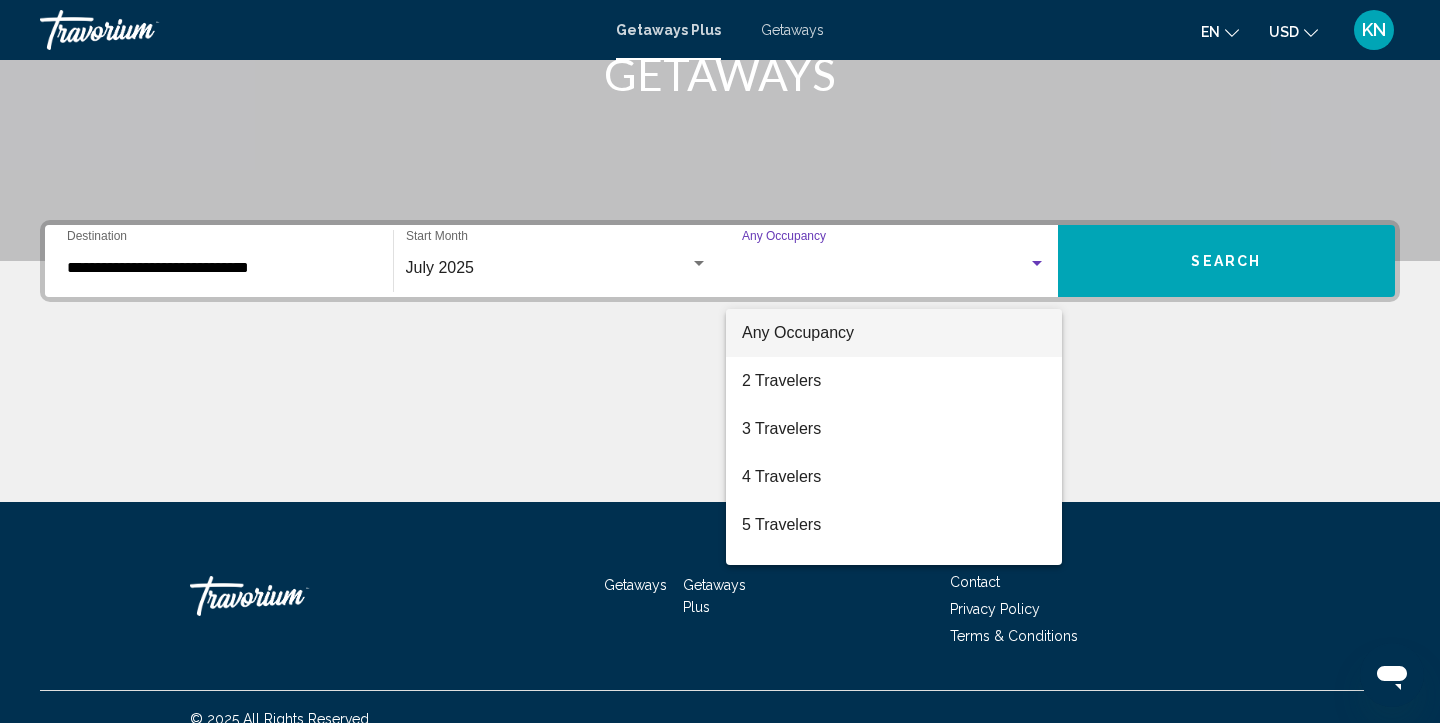 scroll, scrollTop: 363, scrollLeft: 0, axis: vertical 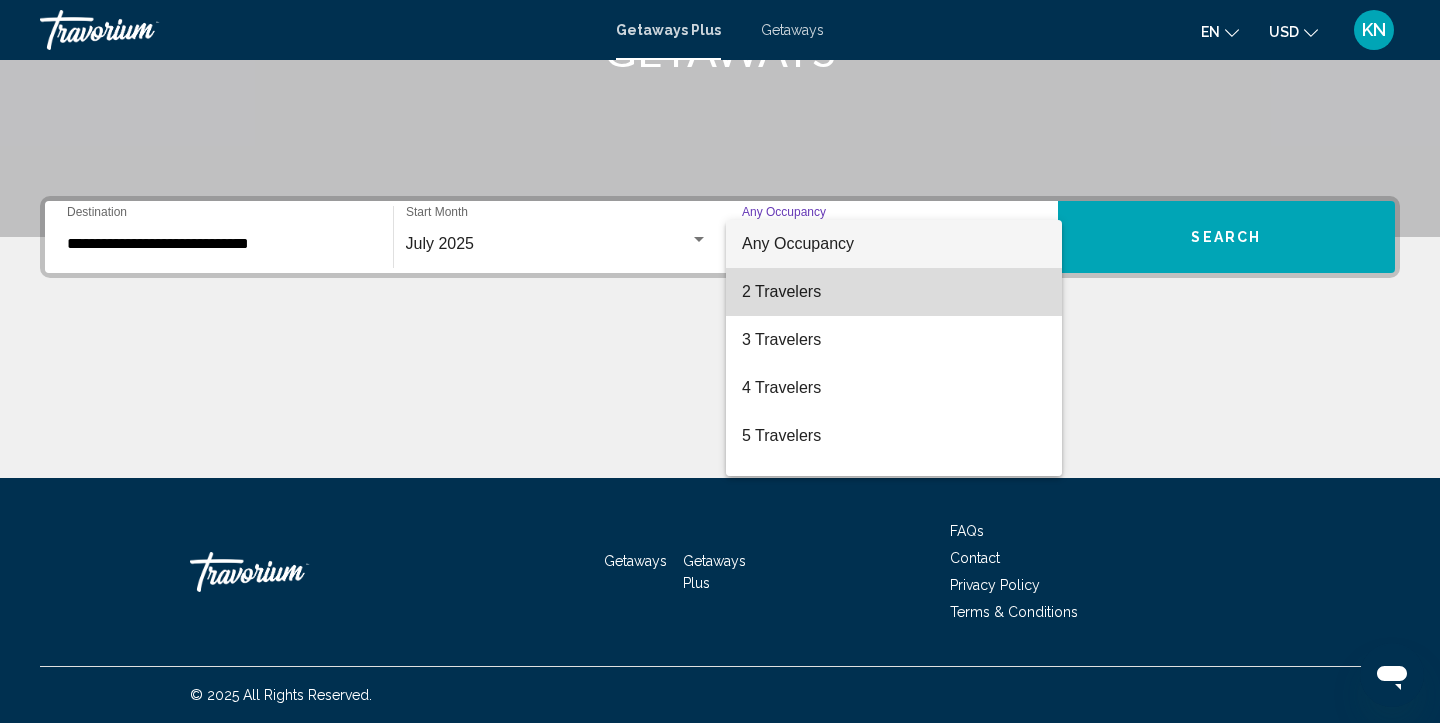 click on "2 Travelers" at bounding box center [894, 292] 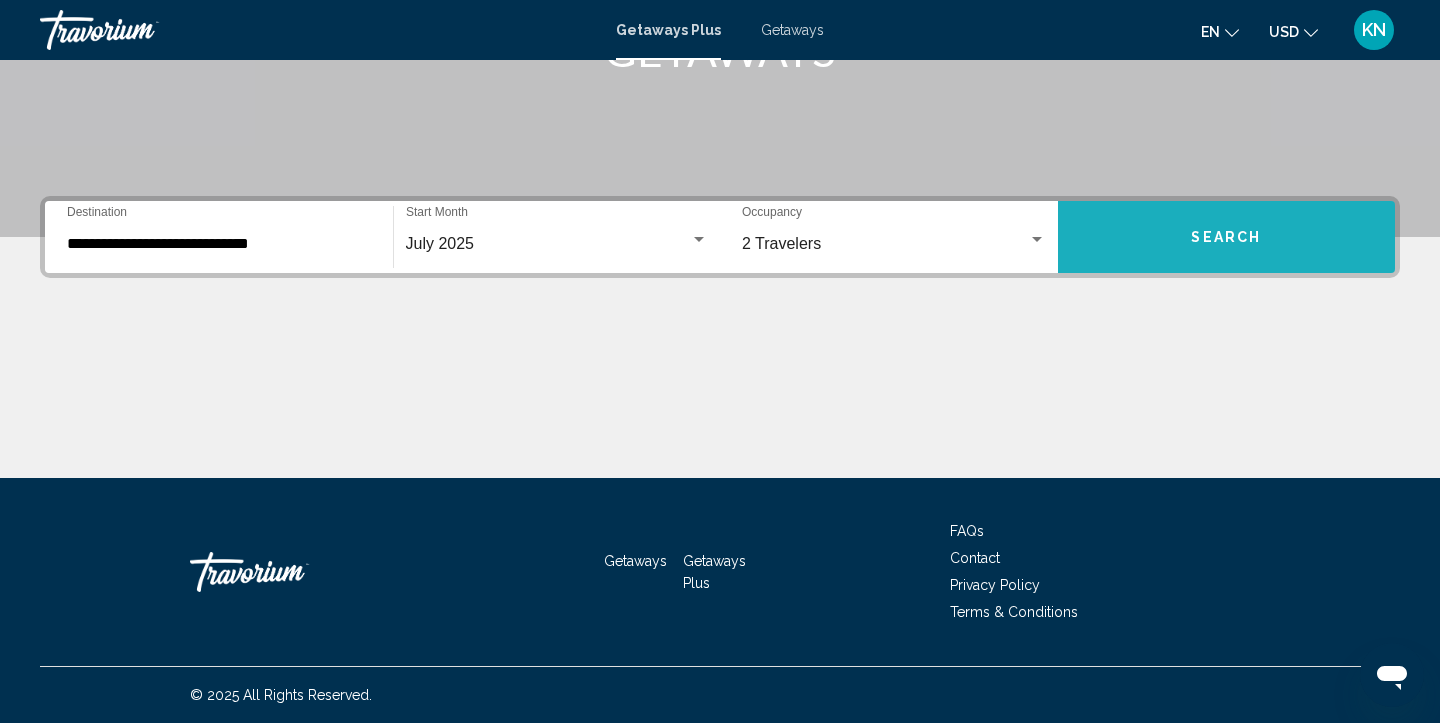 click on "Search" at bounding box center [1227, 237] 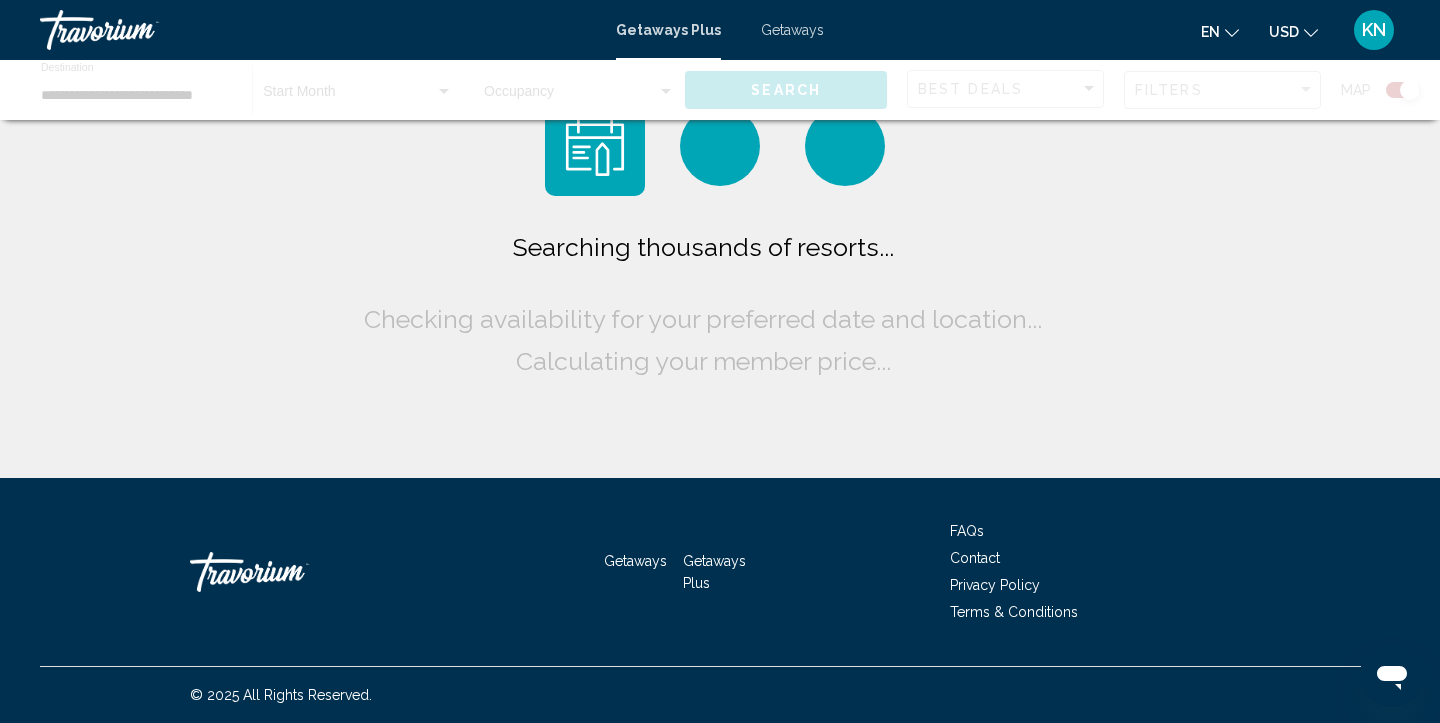 scroll, scrollTop: 0, scrollLeft: 0, axis: both 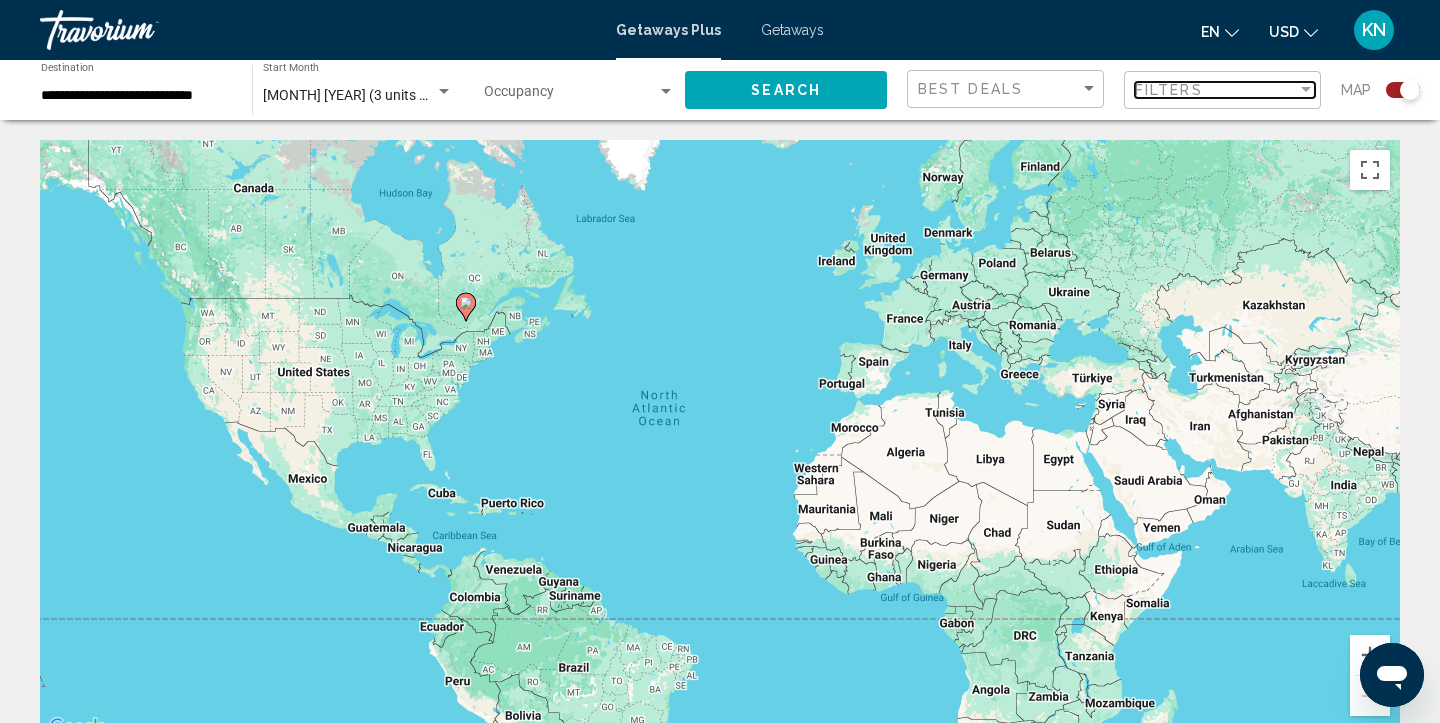 click on "Filters" at bounding box center [1169, 90] 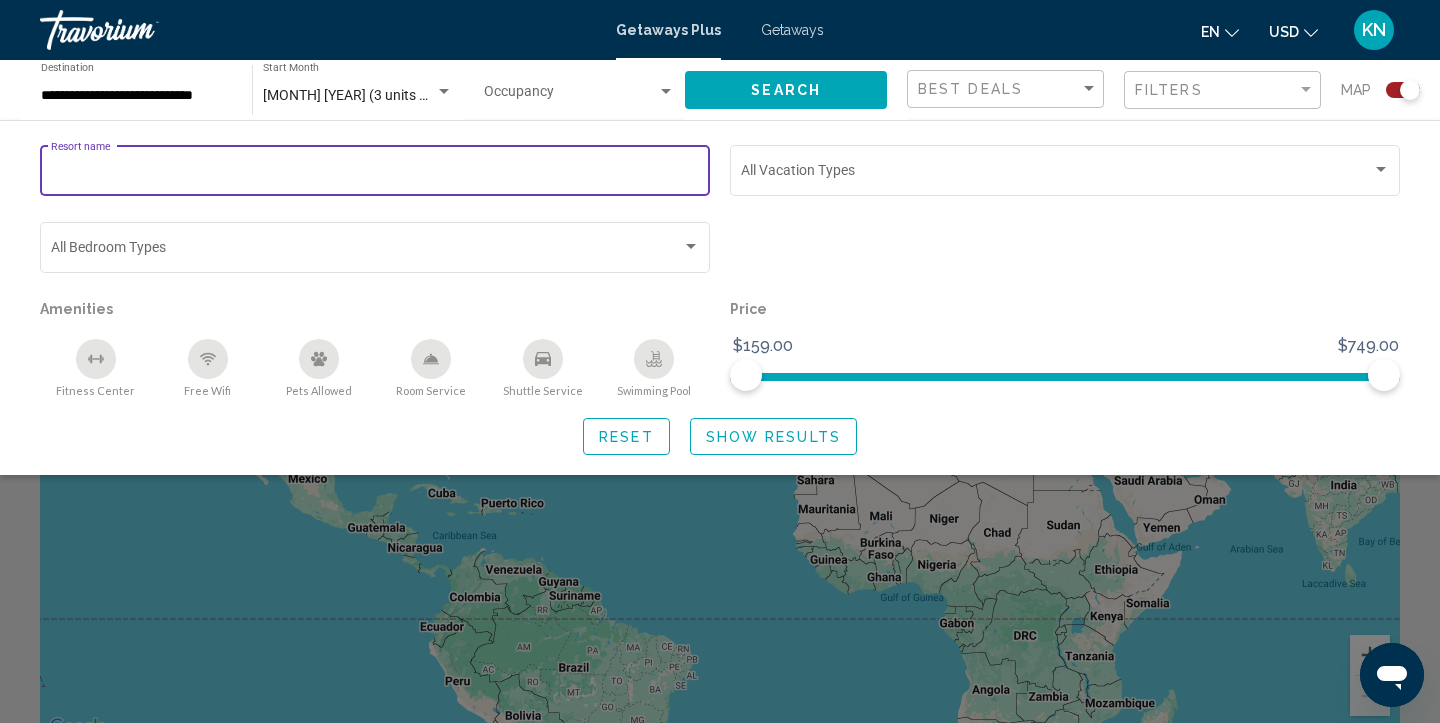 click on "Resort name" at bounding box center [375, 174] 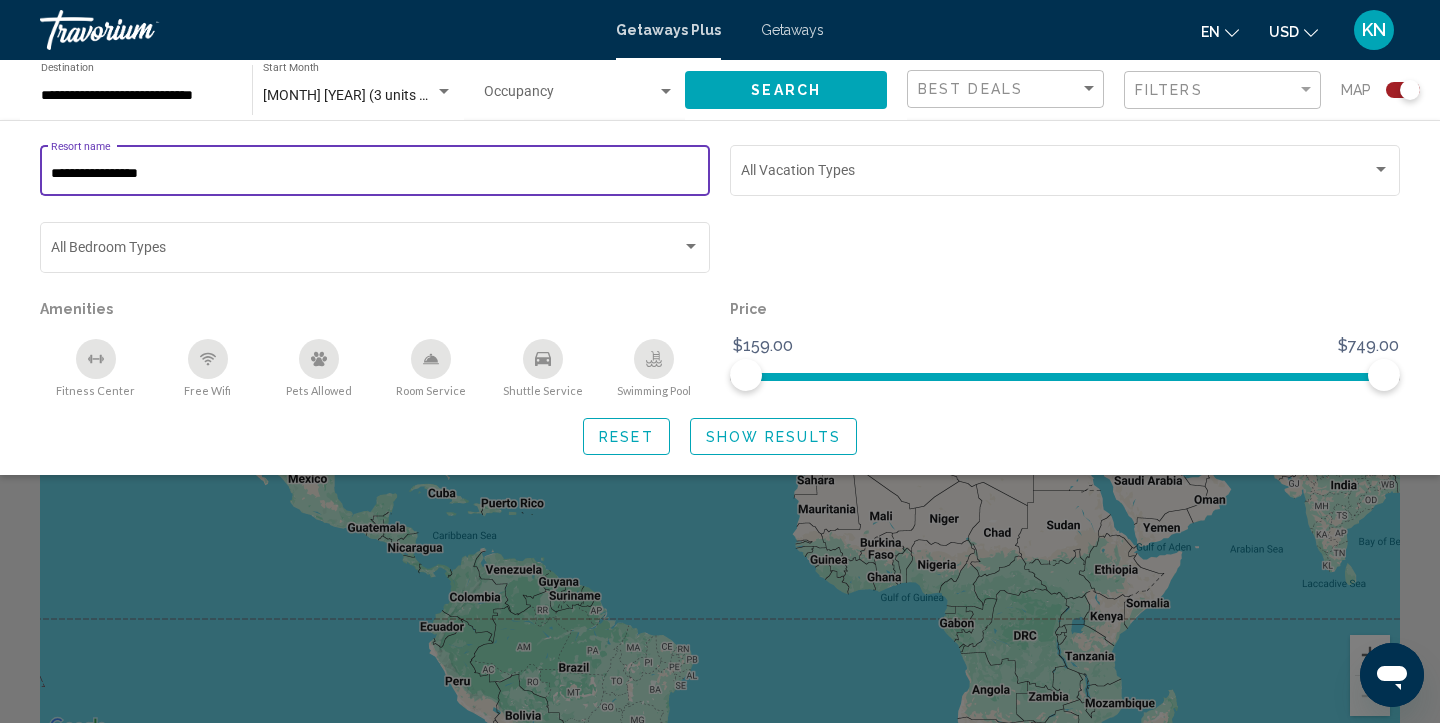 click on "**********" at bounding box center (375, 174) 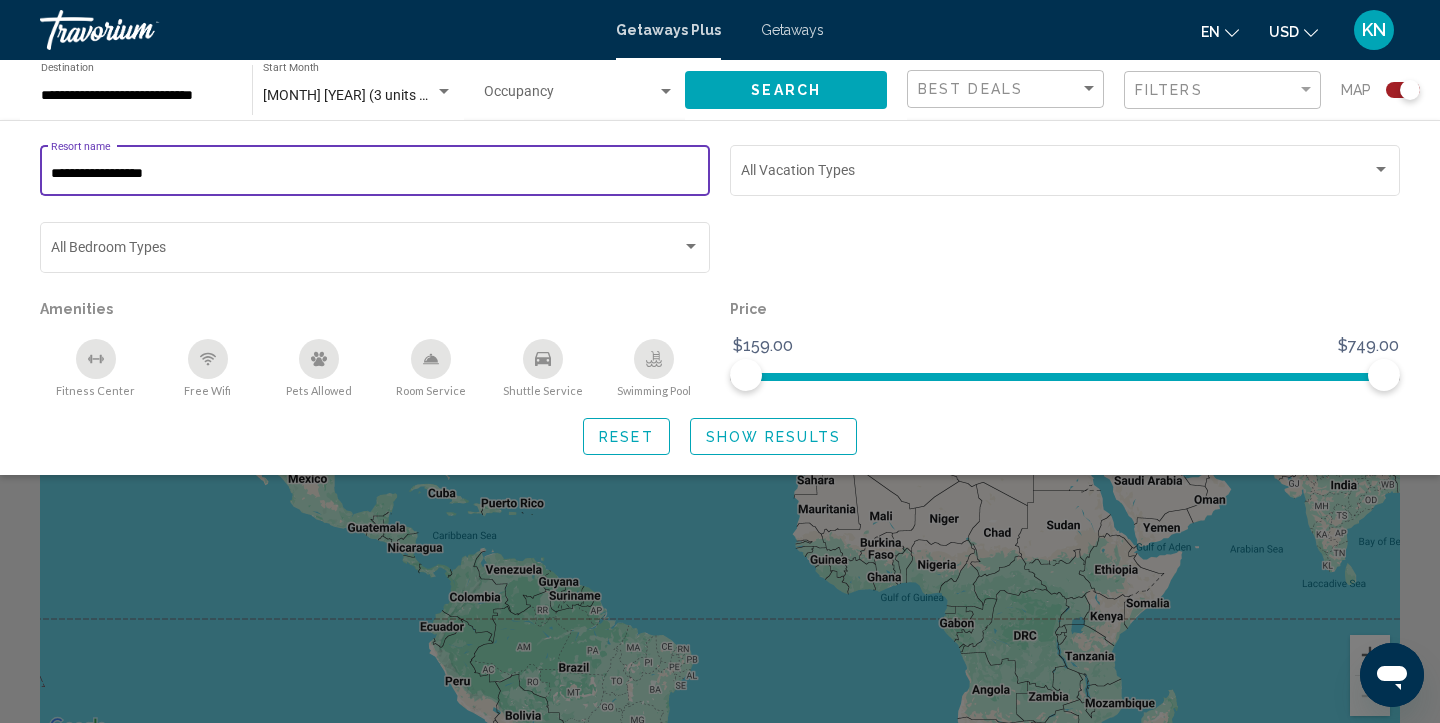 type on "**********" 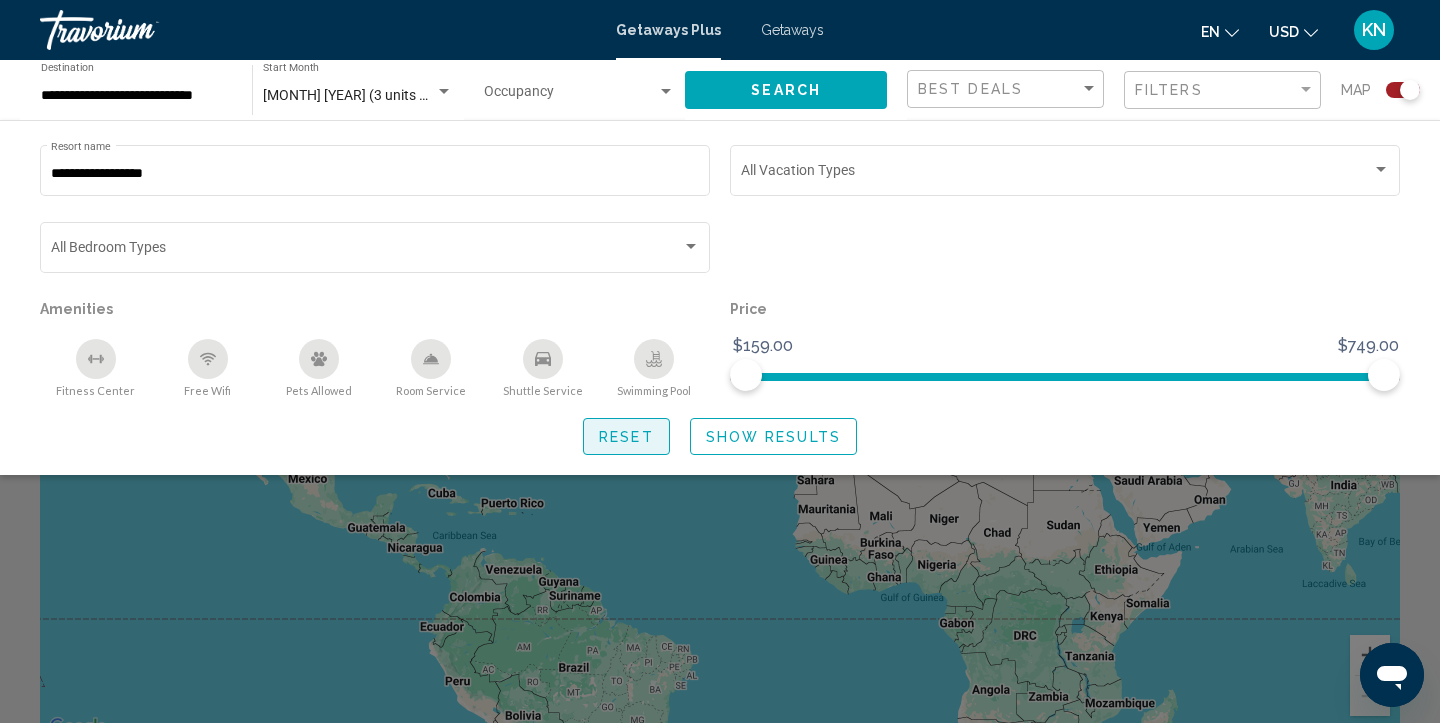 click on "Reset" 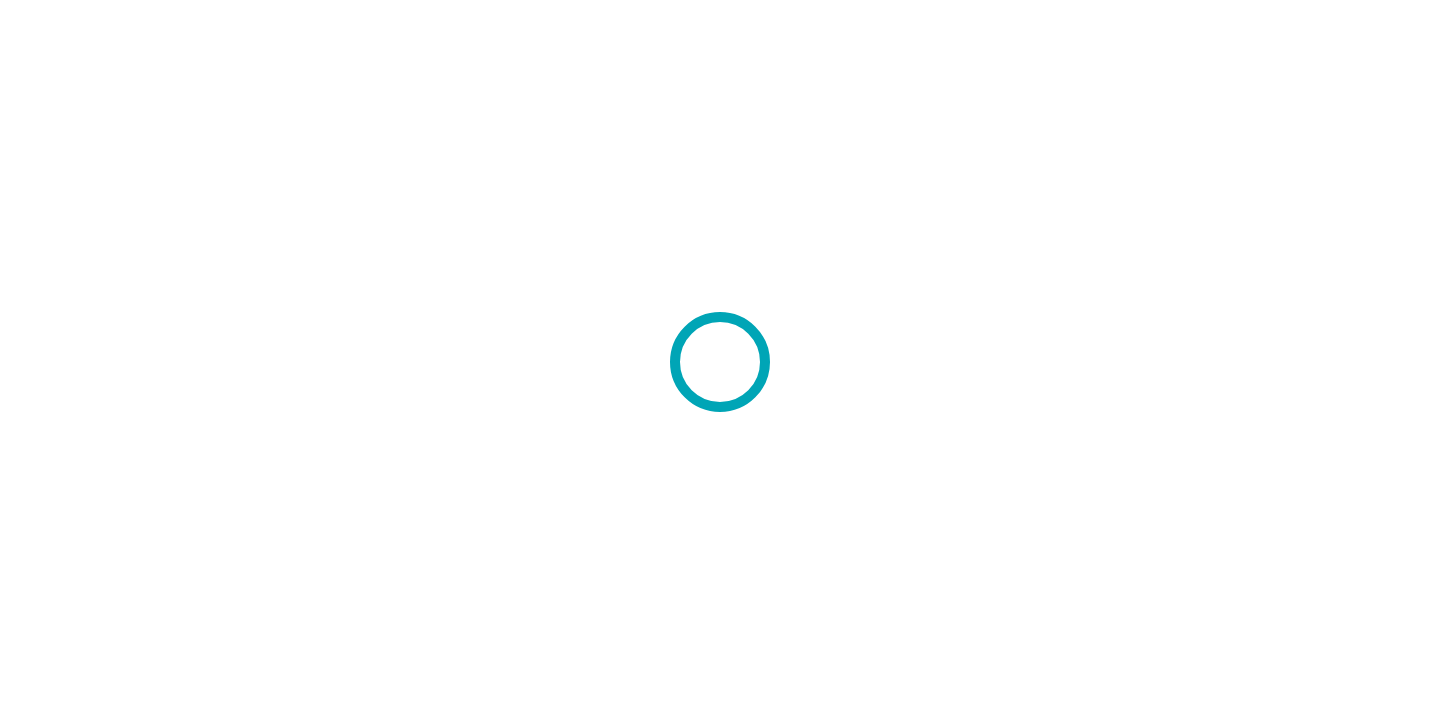 scroll, scrollTop: 0, scrollLeft: 0, axis: both 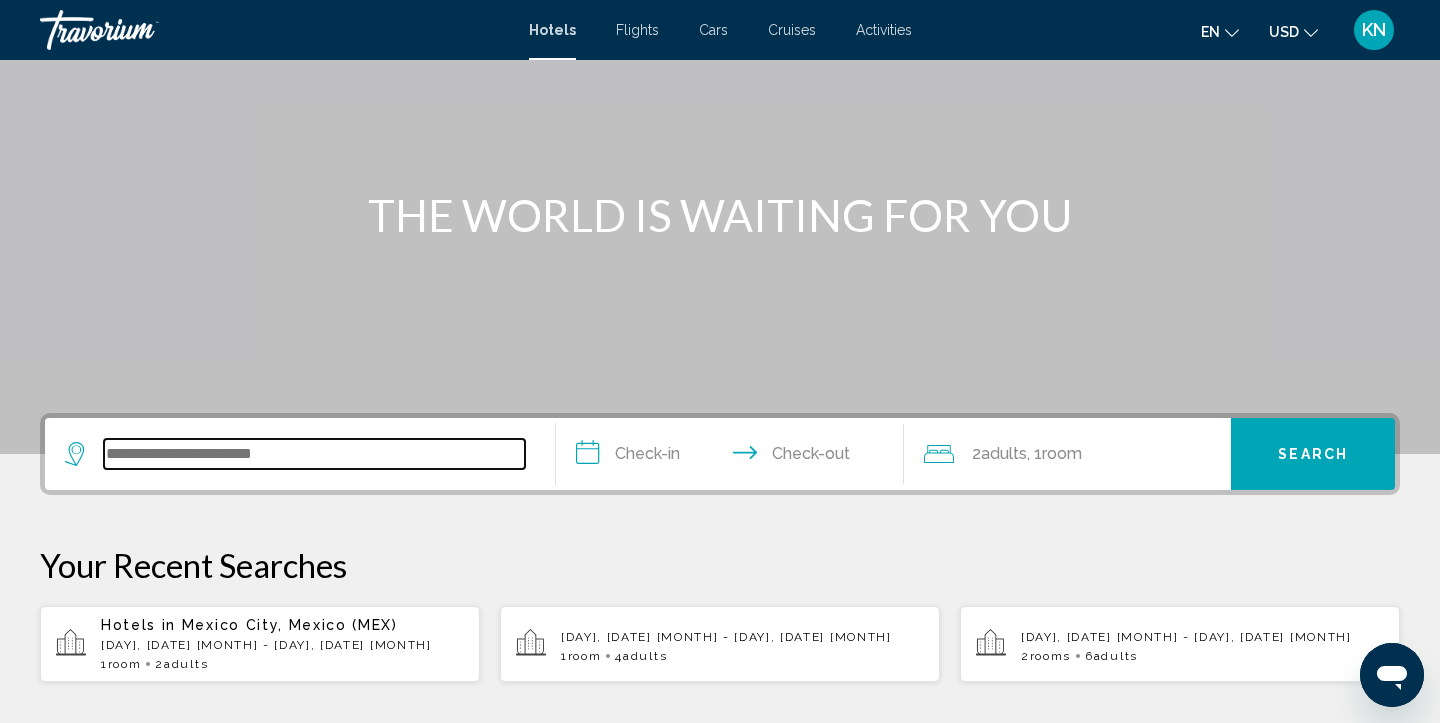 click at bounding box center [314, 454] 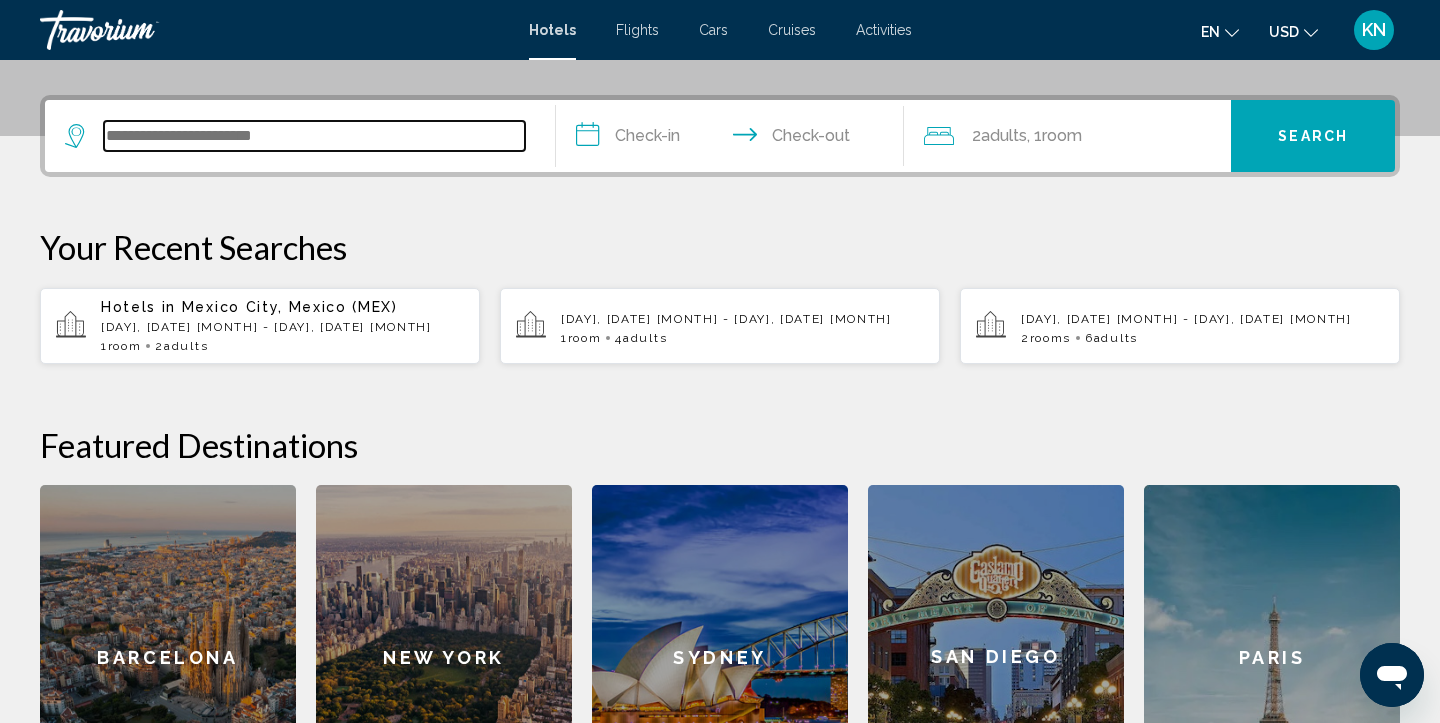 scroll, scrollTop: 494, scrollLeft: 0, axis: vertical 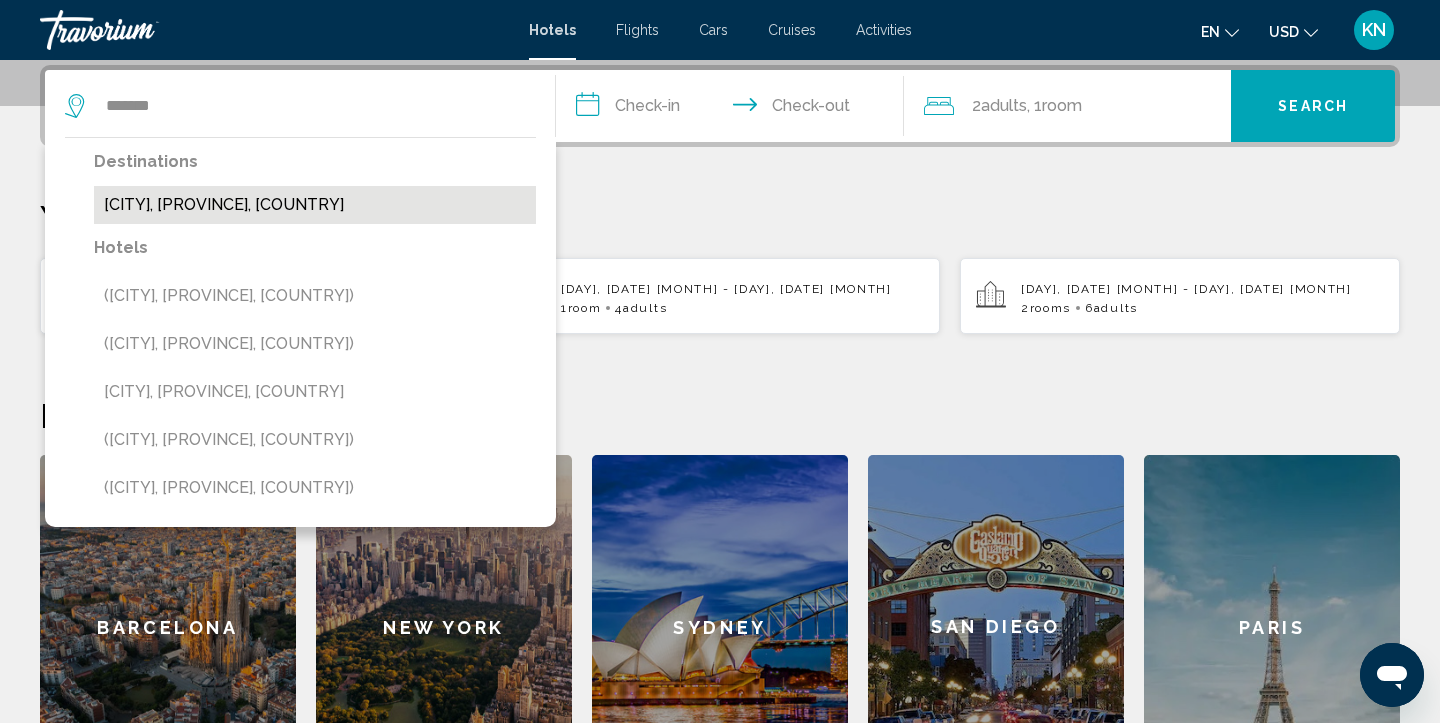 click on "[CITY], [PROVINCE], [COUNTRY]" at bounding box center (315, 205) 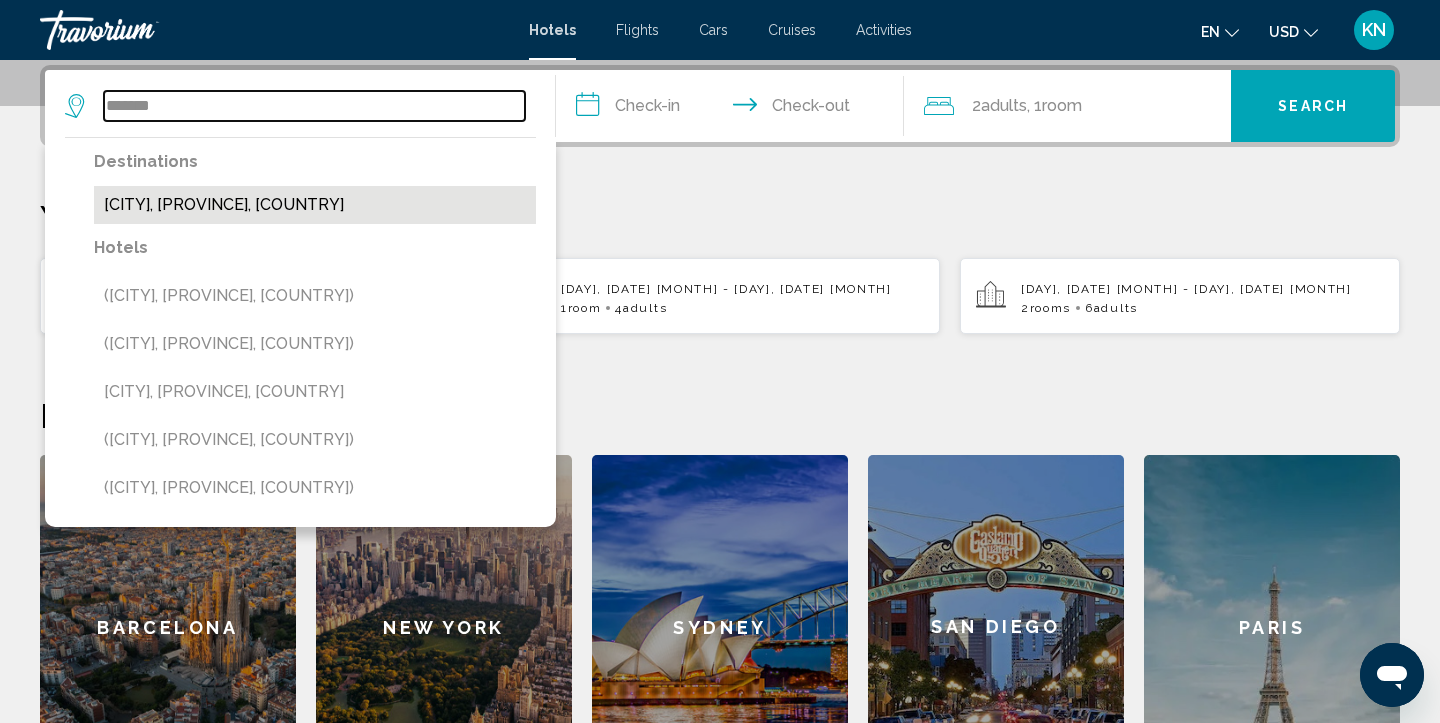 type on "**********" 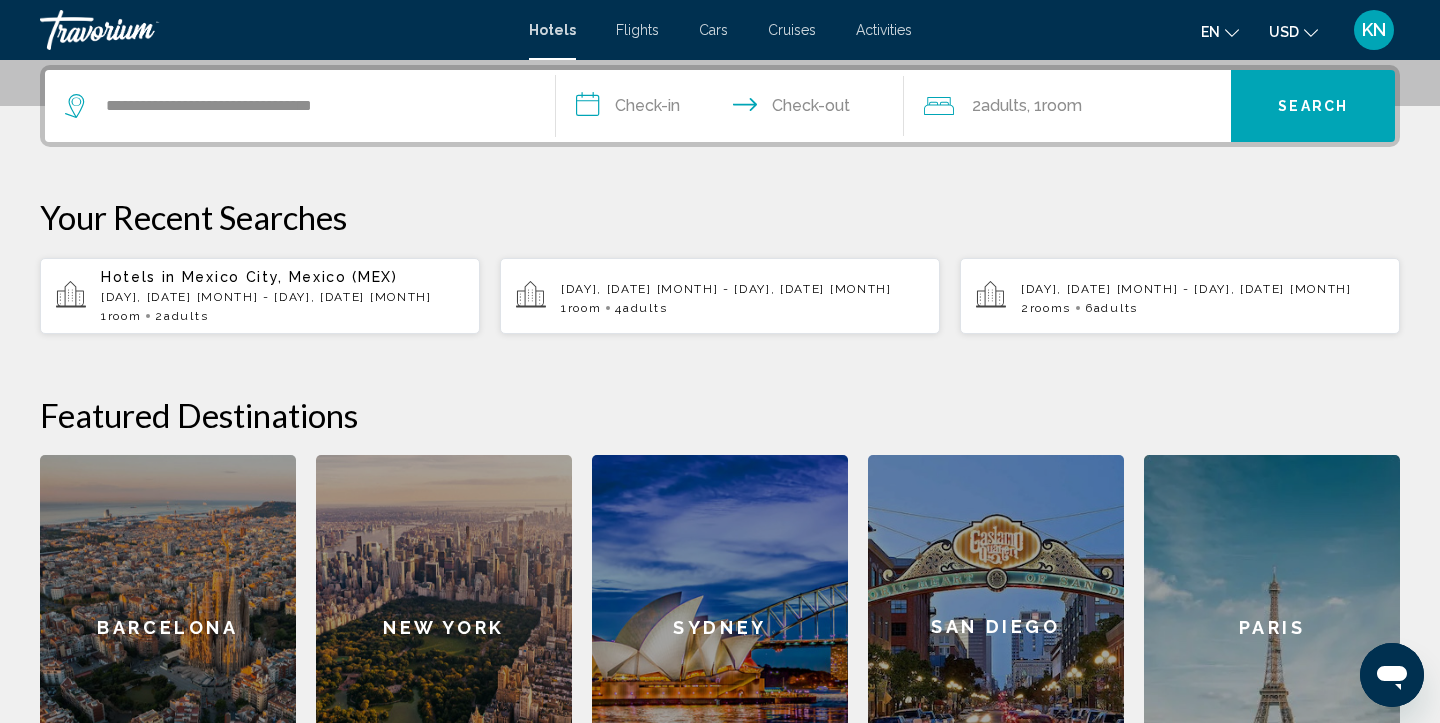 click on "**********" at bounding box center [734, 109] 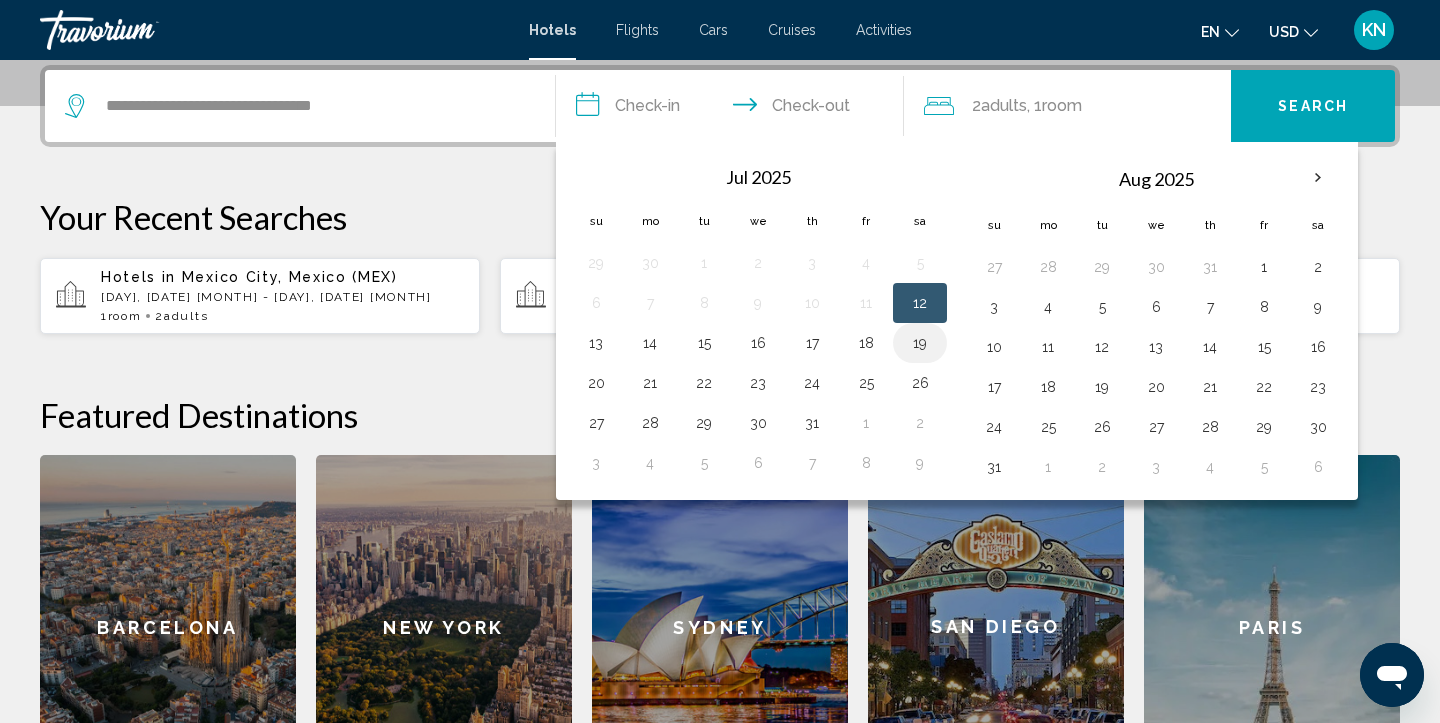 click on "19" at bounding box center [920, 343] 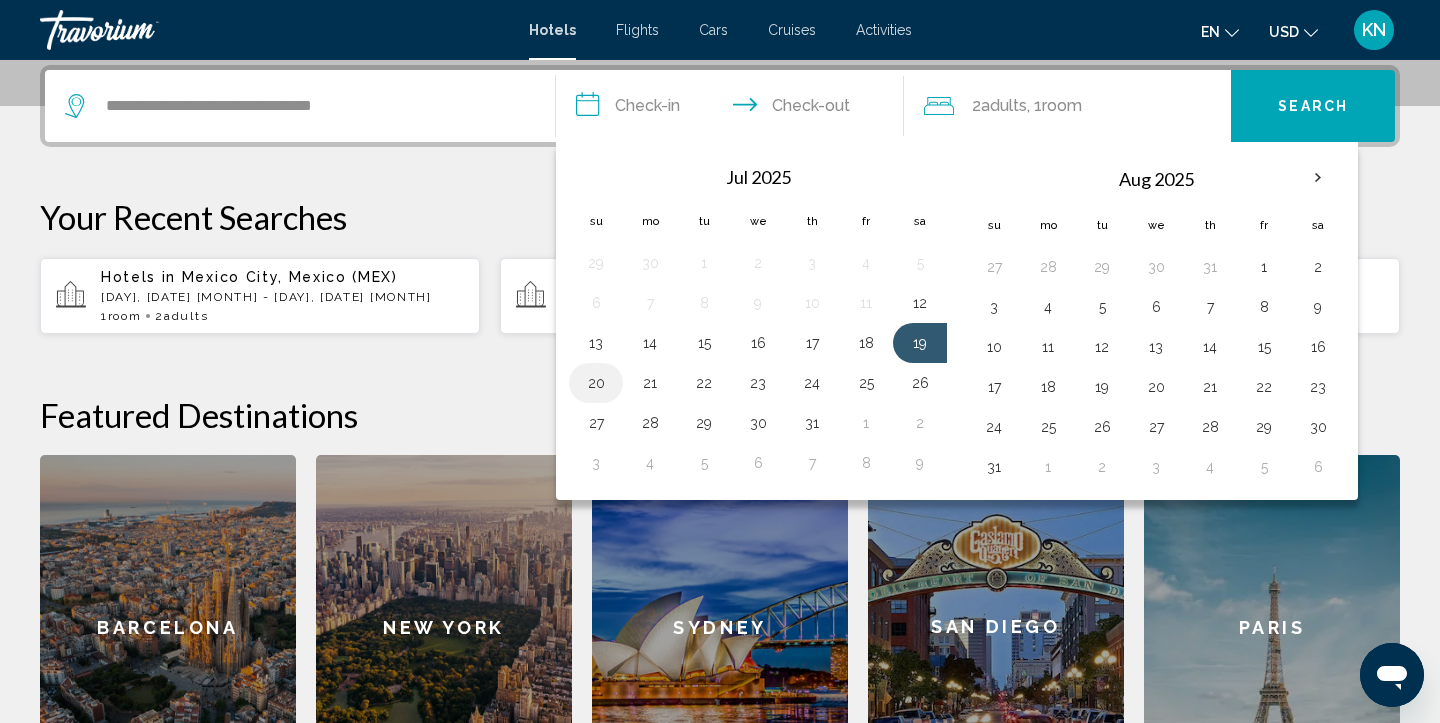 click on "20" at bounding box center [596, 383] 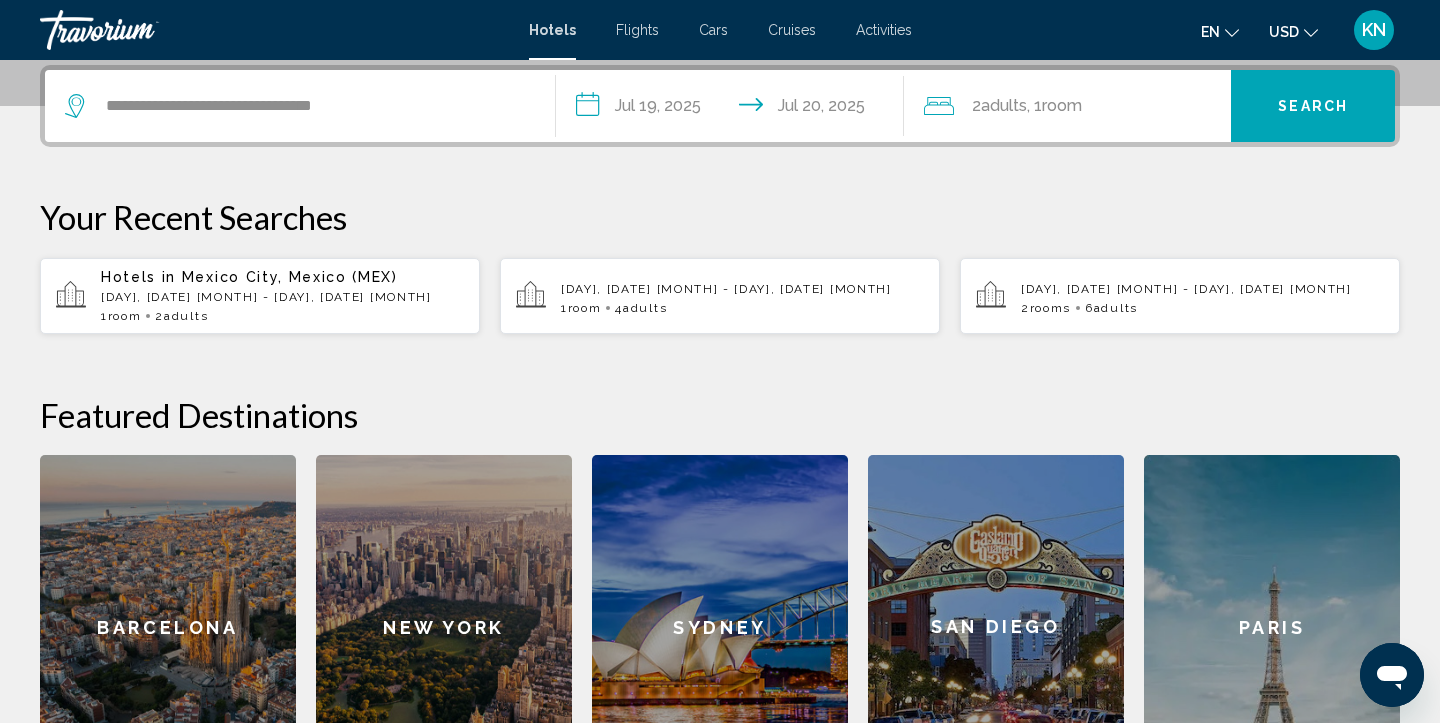 click on "2  Adult Adults" 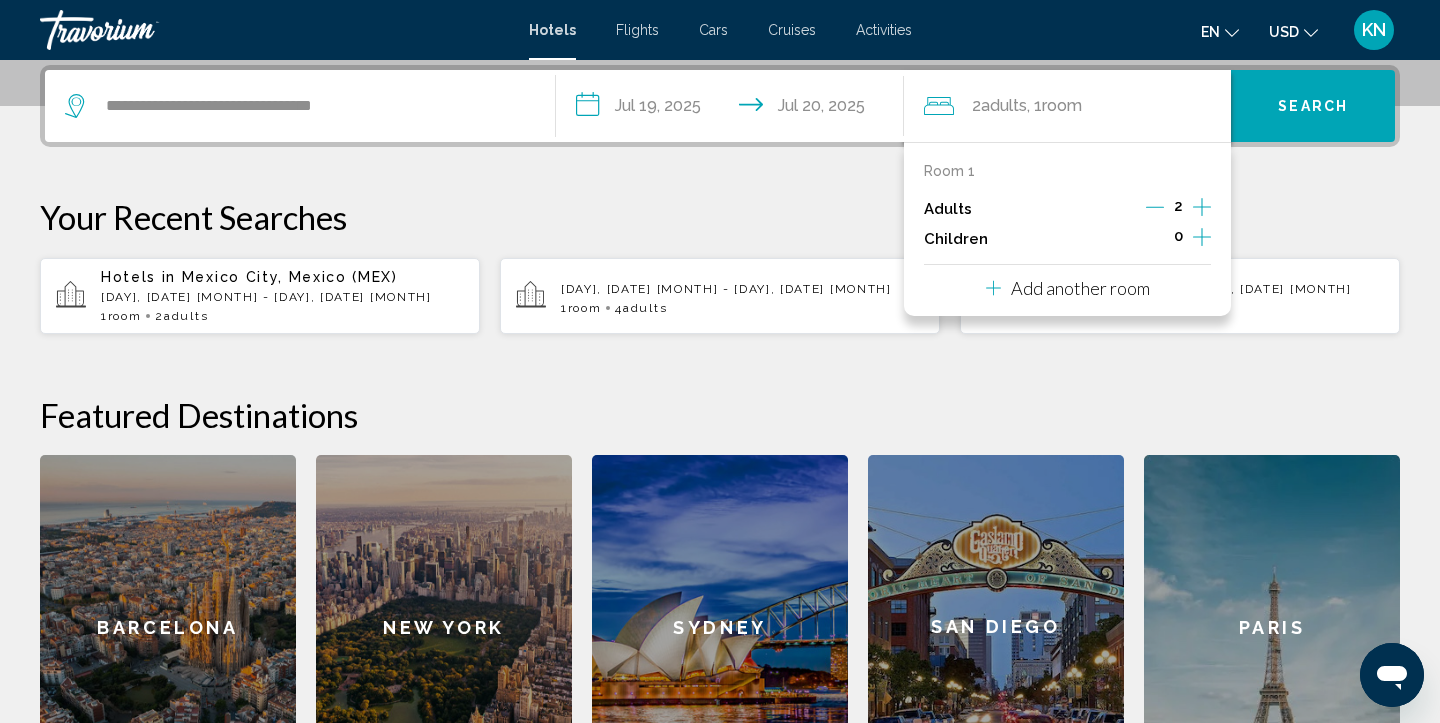 click on "Search" at bounding box center [1313, 107] 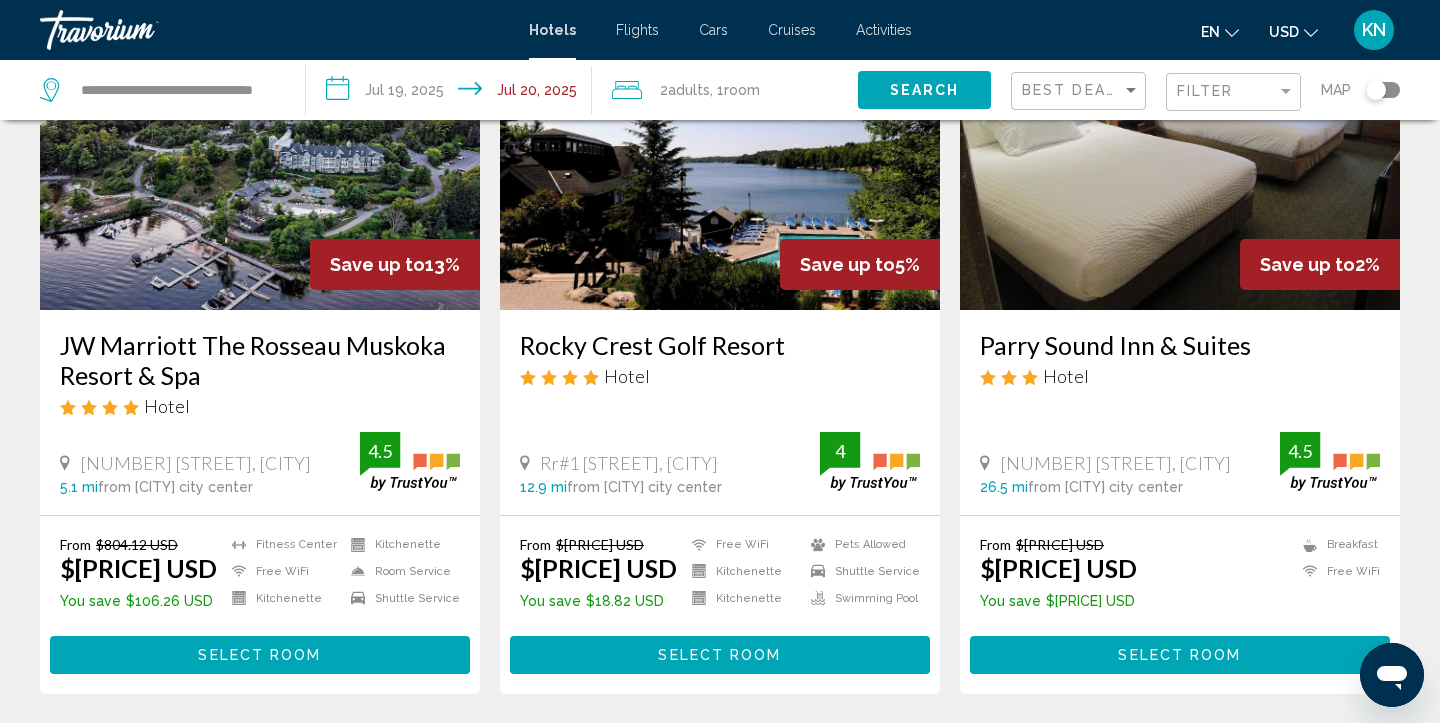 scroll, scrollTop: 196, scrollLeft: 0, axis: vertical 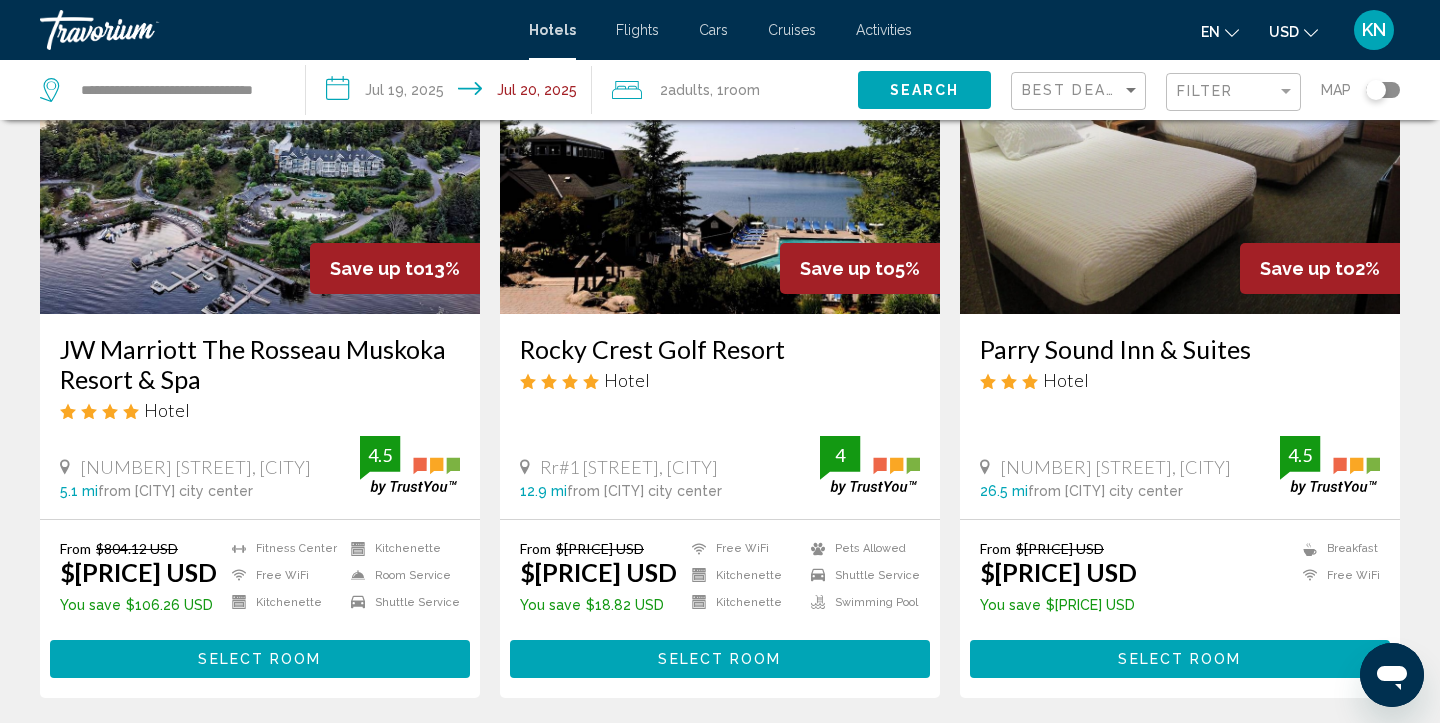 click on "USD" 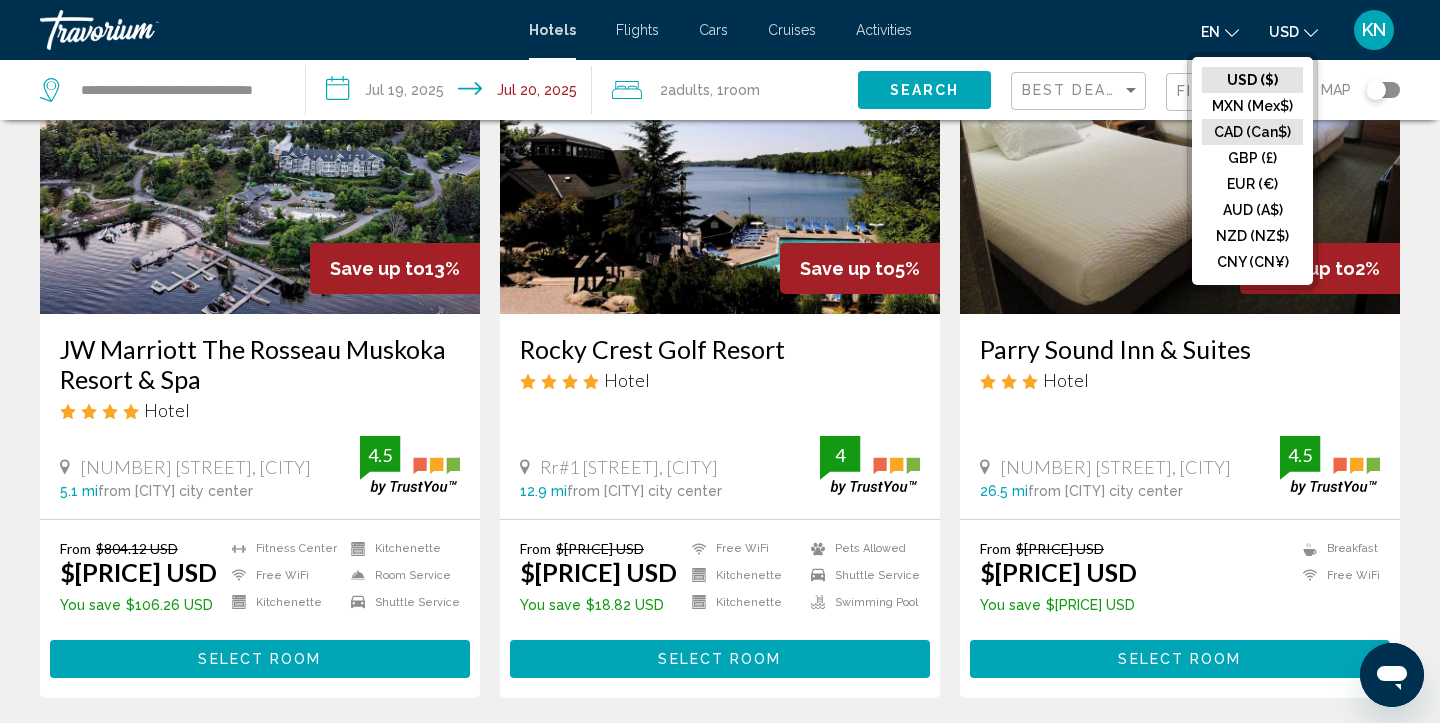 click on "CAD (Can$)" 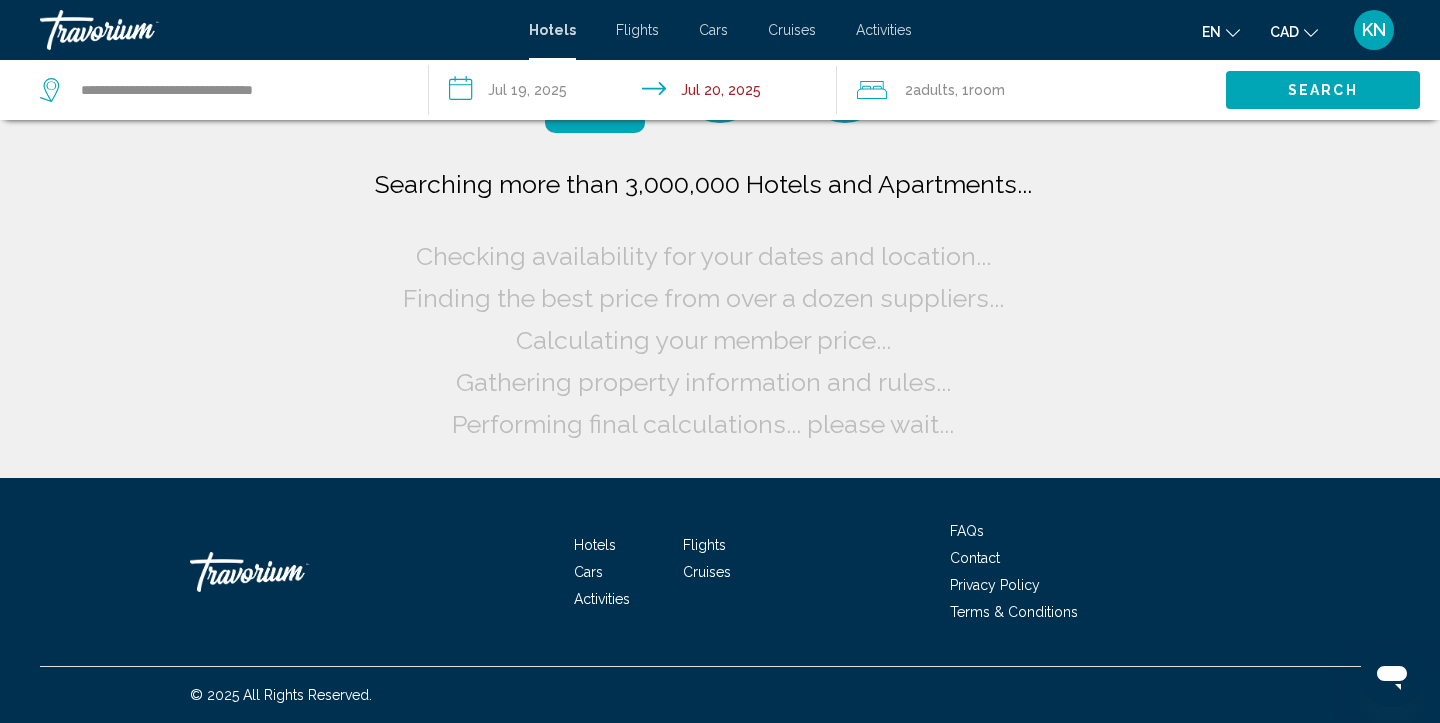 scroll, scrollTop: 0, scrollLeft: 0, axis: both 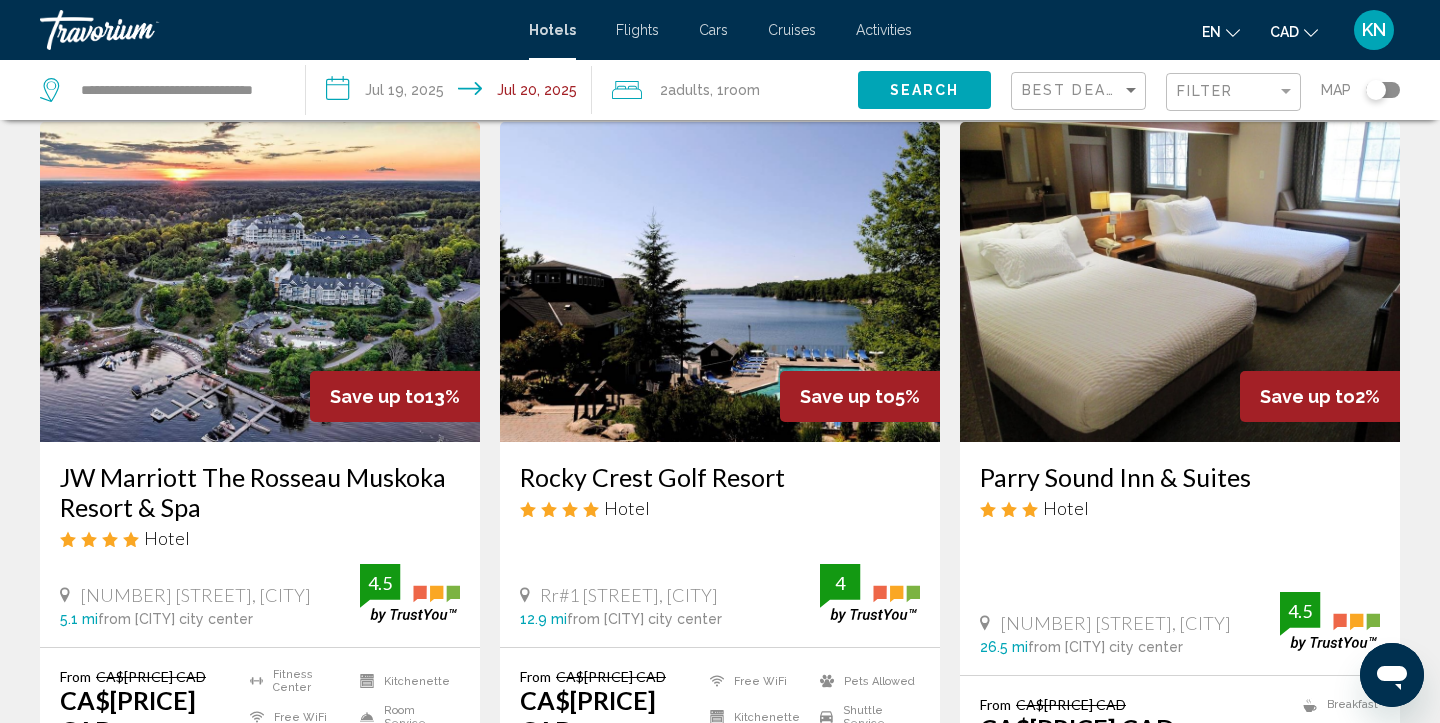 click at bounding box center [1180, 282] 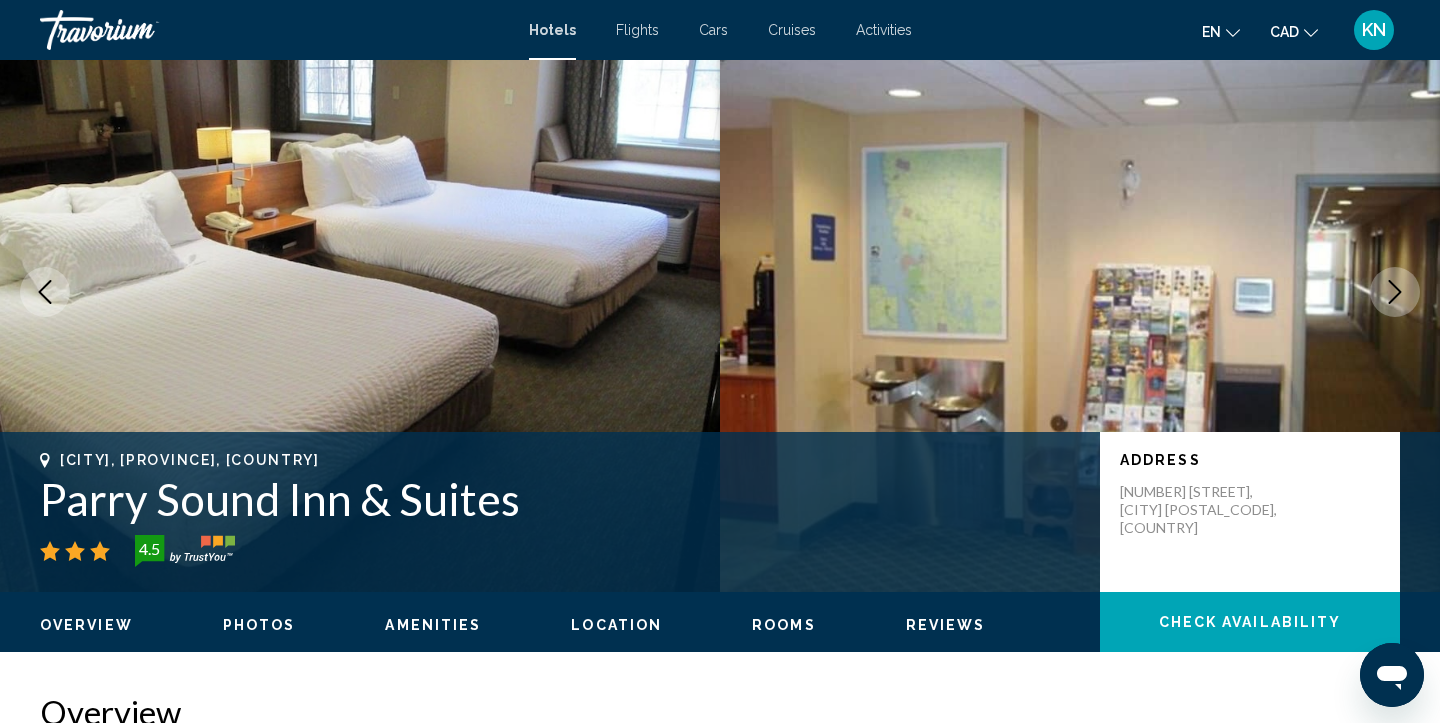 scroll, scrollTop: 0, scrollLeft: 0, axis: both 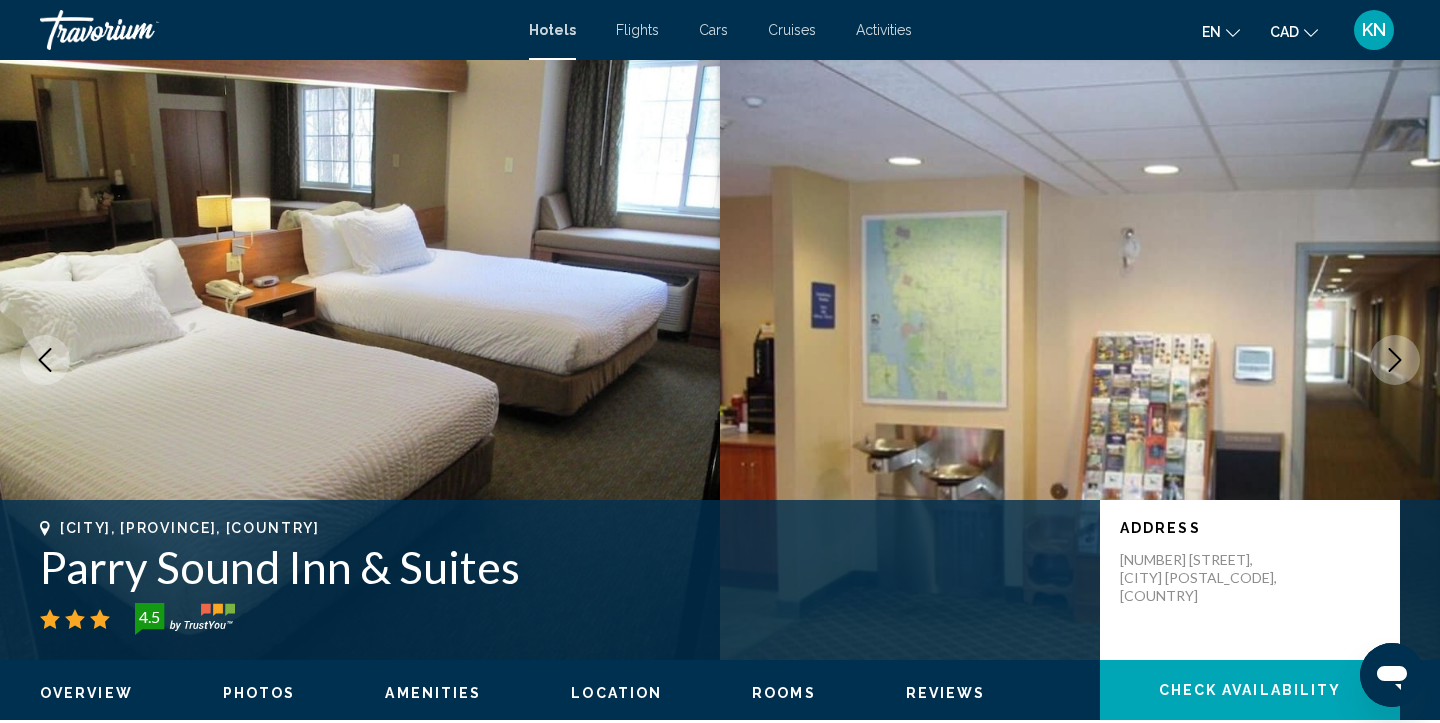 click 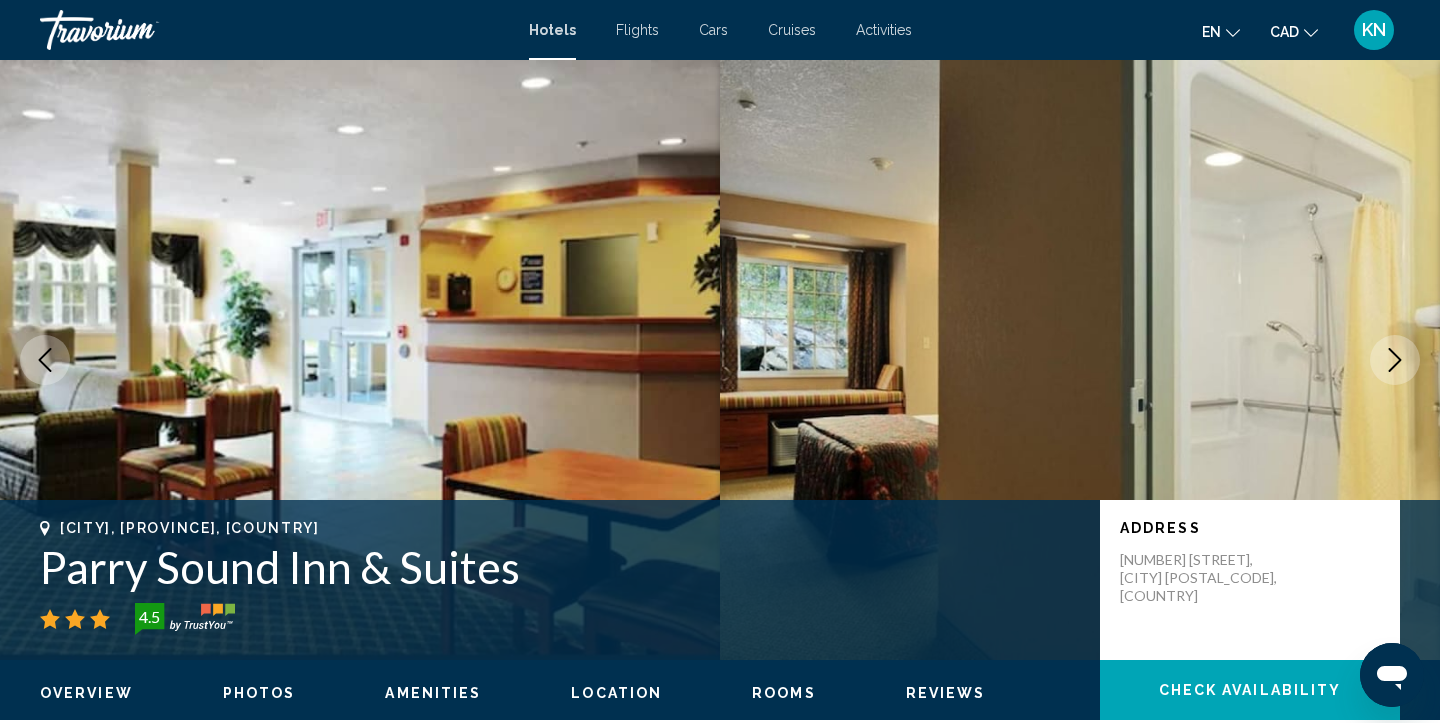 click 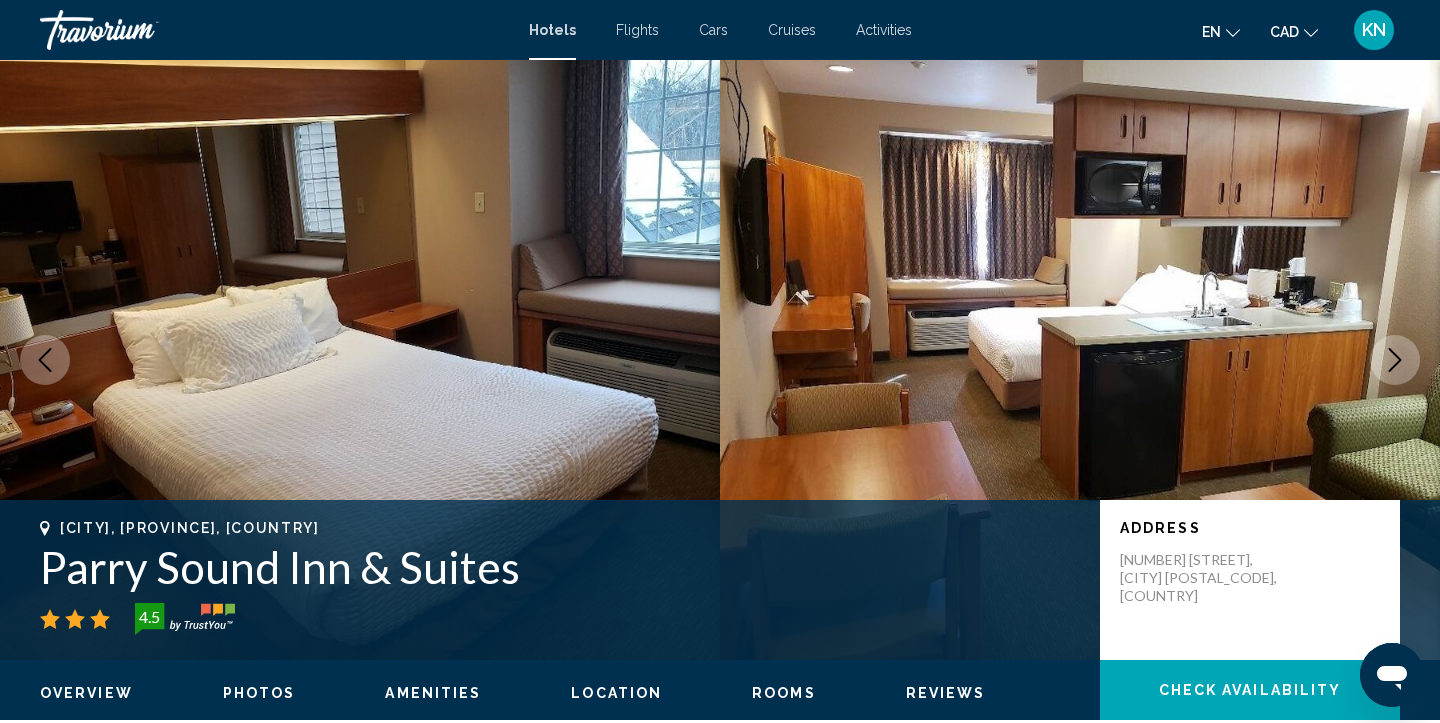 click 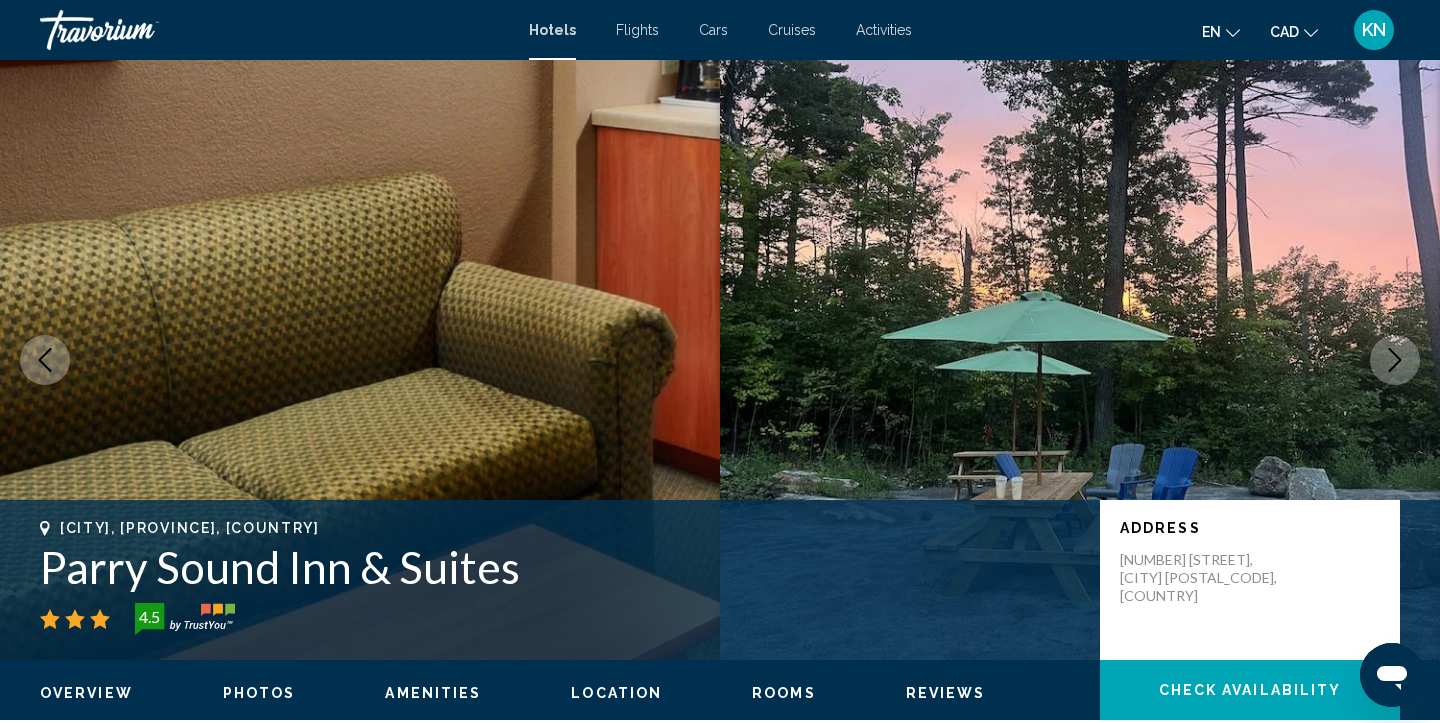 click 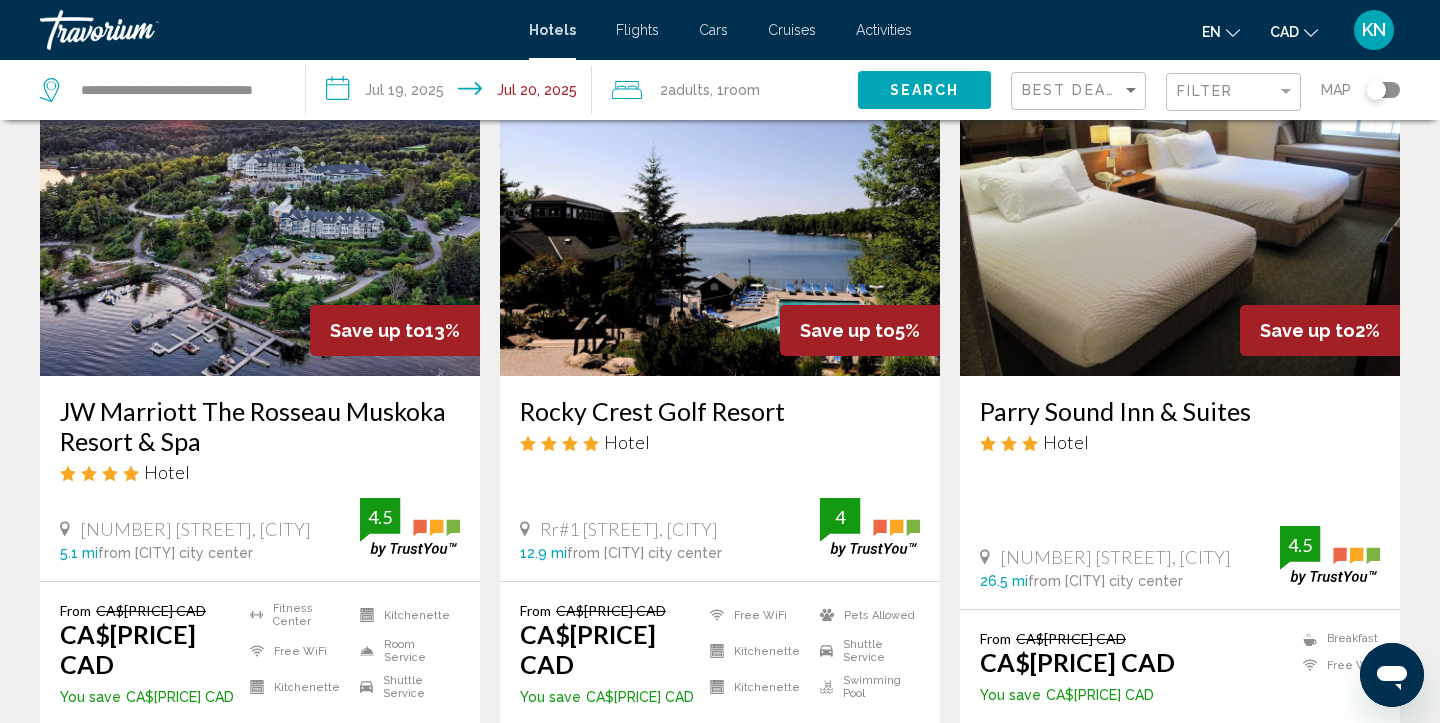 scroll, scrollTop: 0, scrollLeft: 0, axis: both 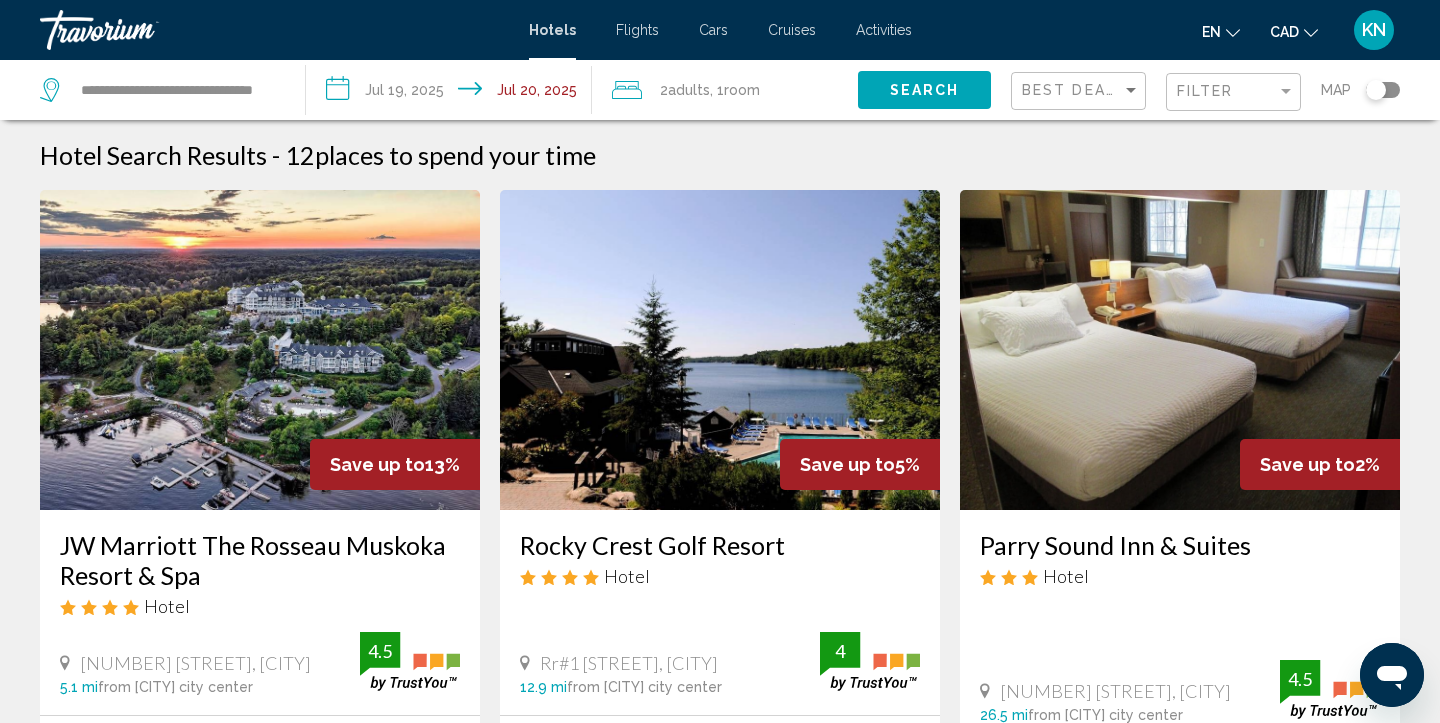 click on "**********" at bounding box center (453, 93) 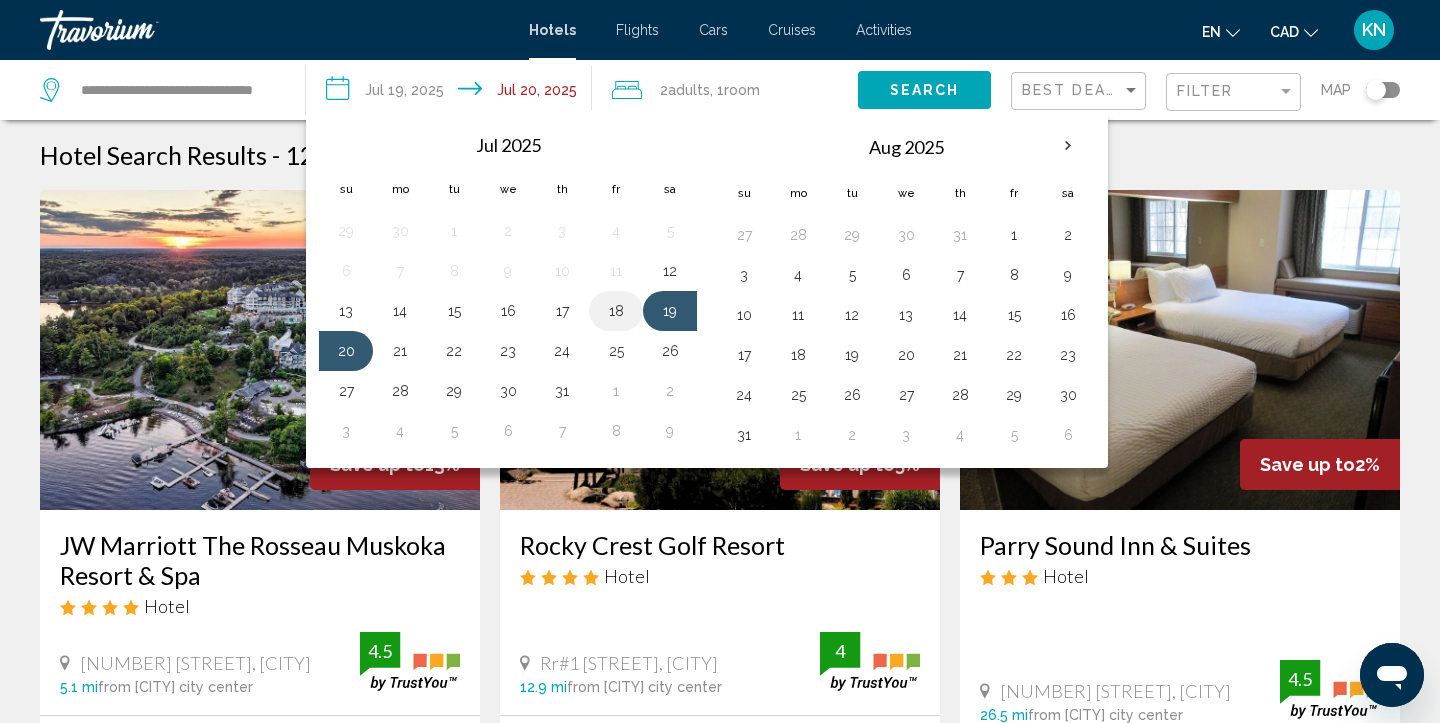 click on "18" at bounding box center (616, 311) 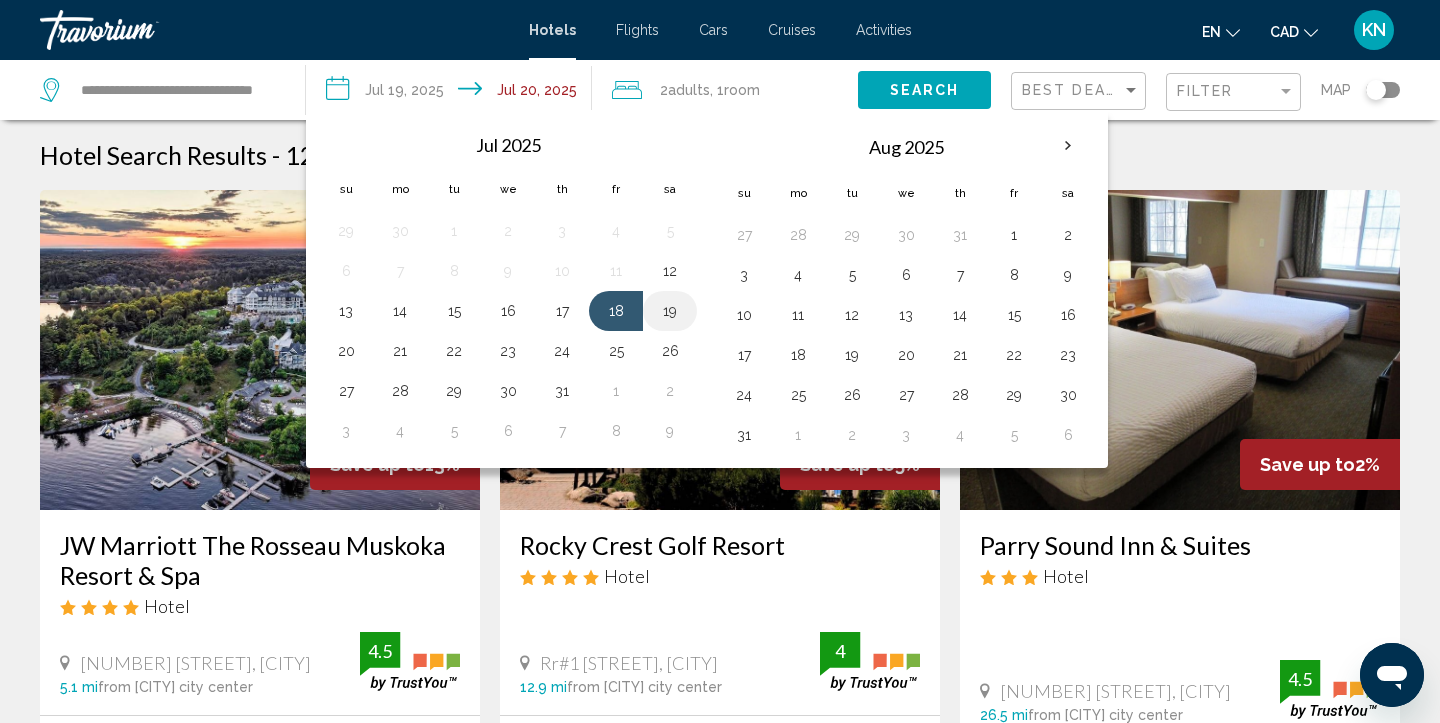 click on "19" at bounding box center [670, 311] 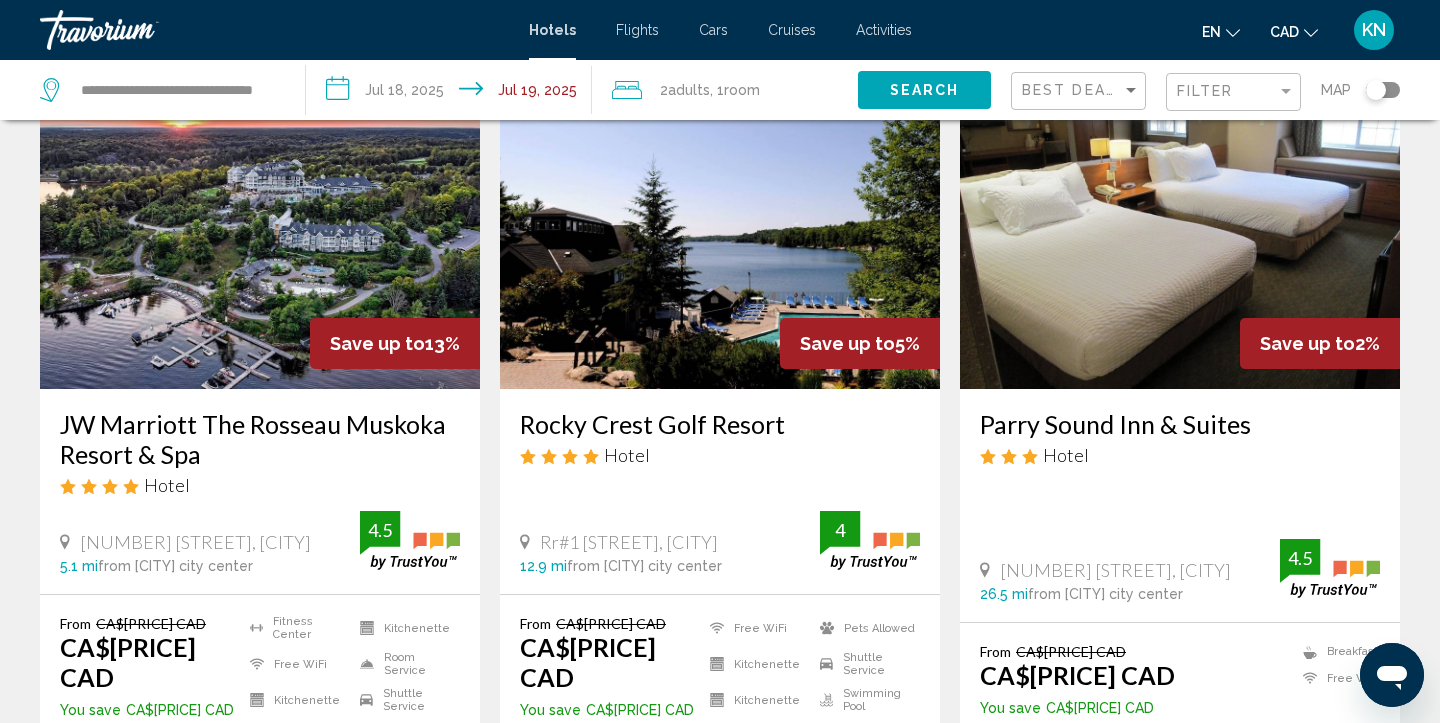 scroll, scrollTop: 0, scrollLeft: 0, axis: both 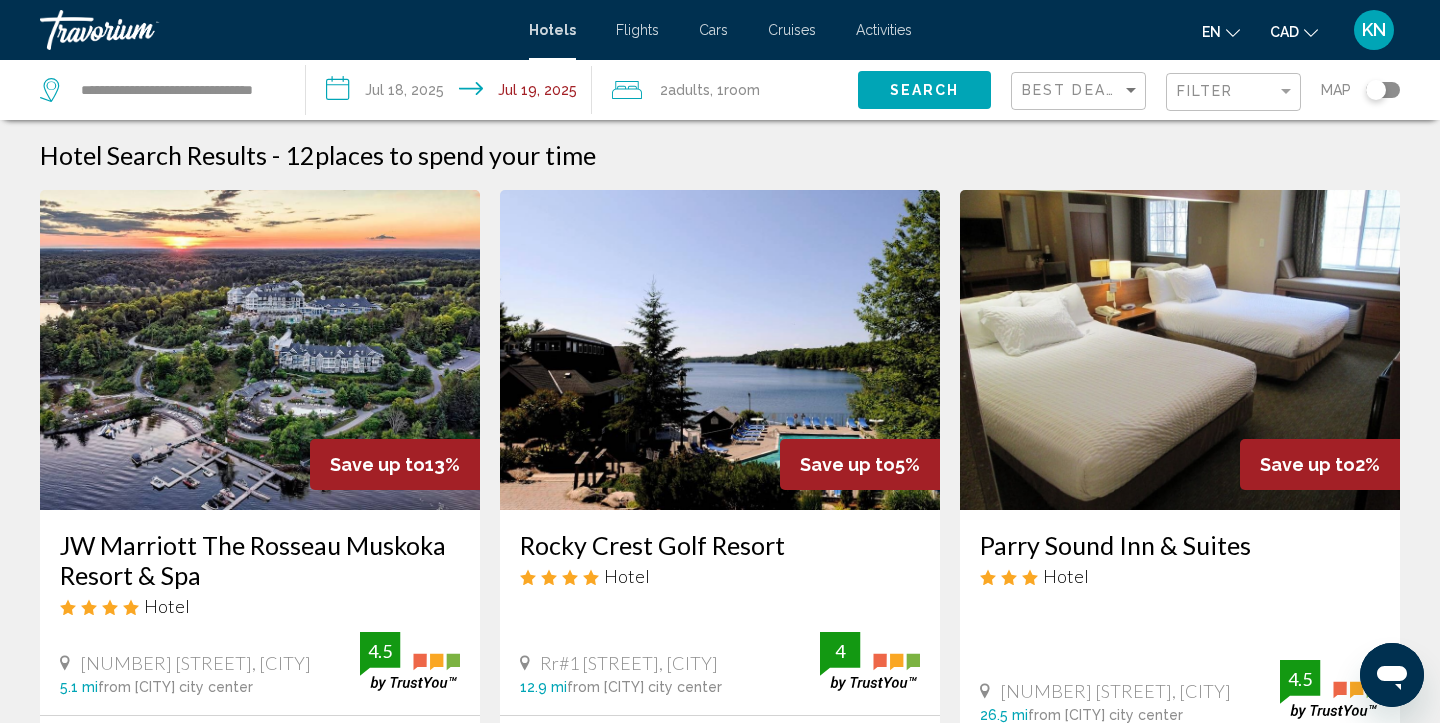click on "Search" 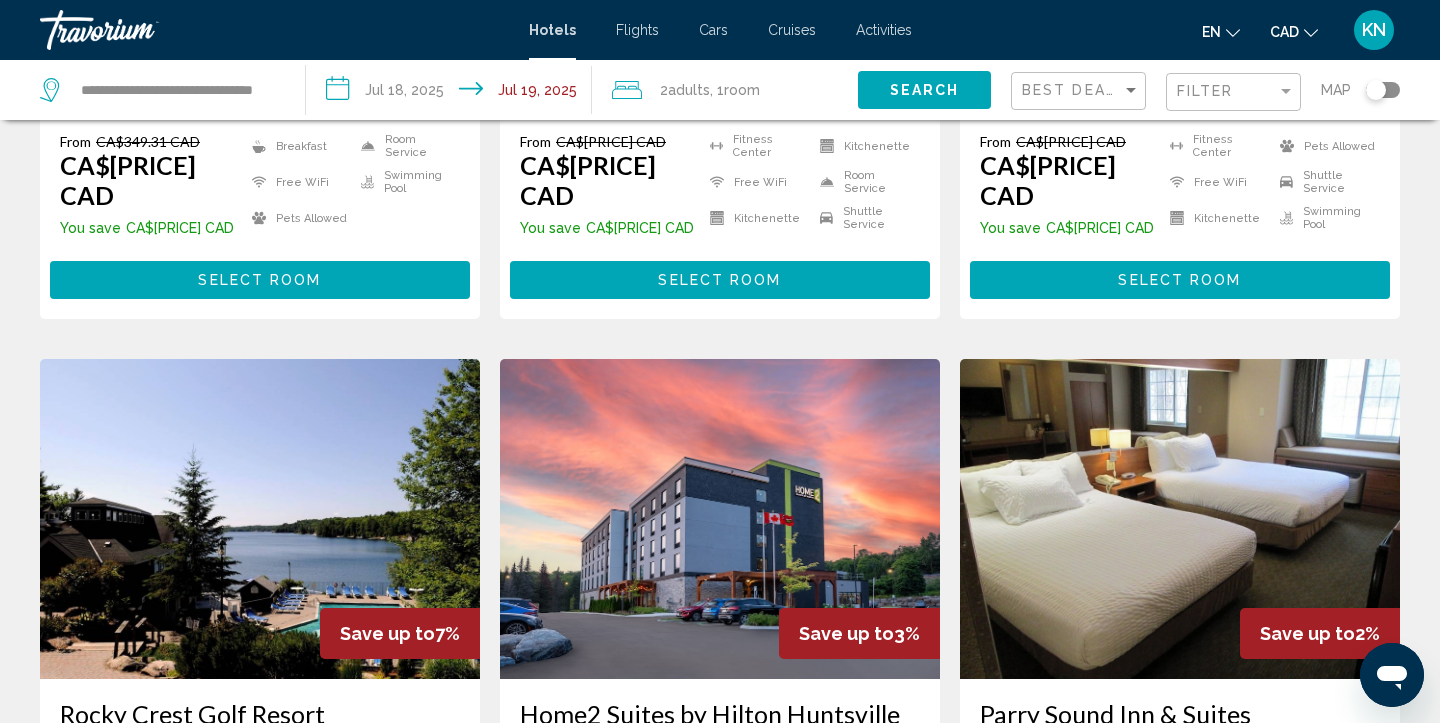 scroll, scrollTop: 221, scrollLeft: 0, axis: vertical 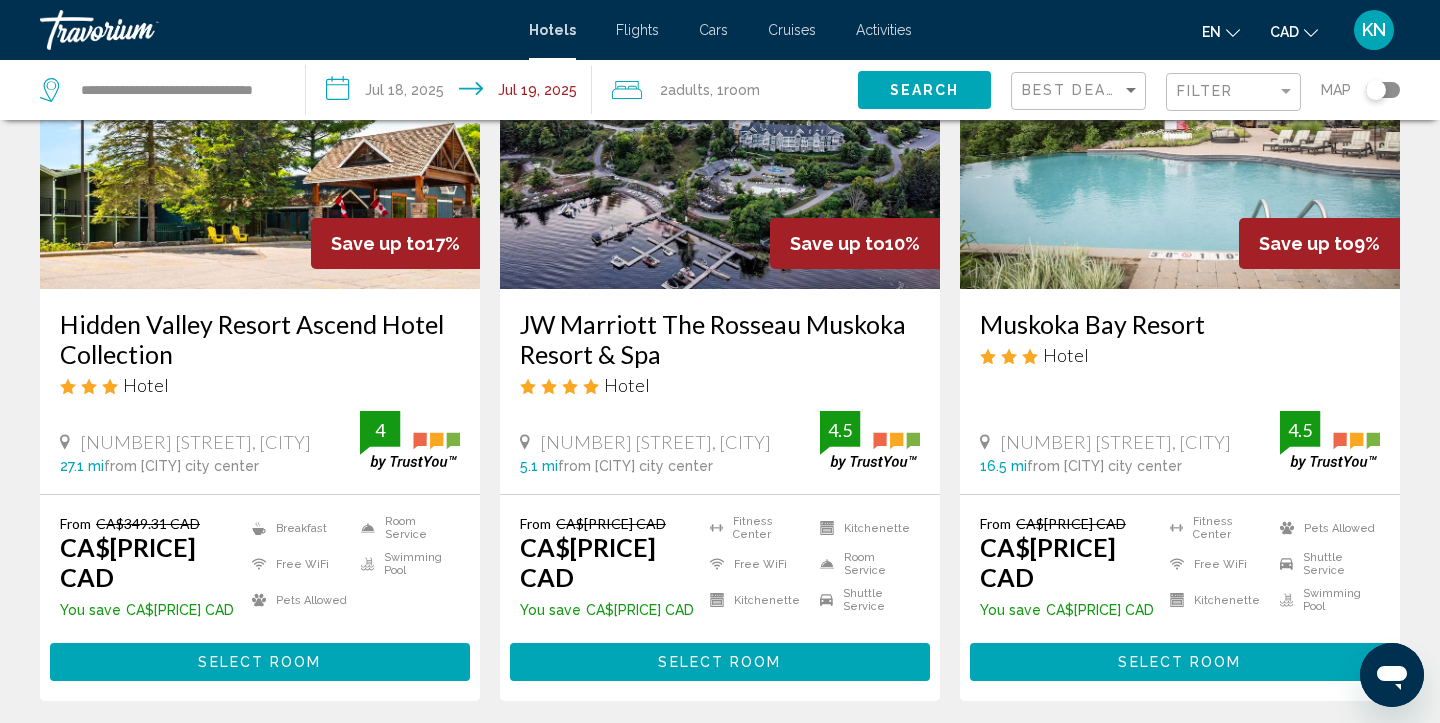 click on "**********" at bounding box center (453, 93) 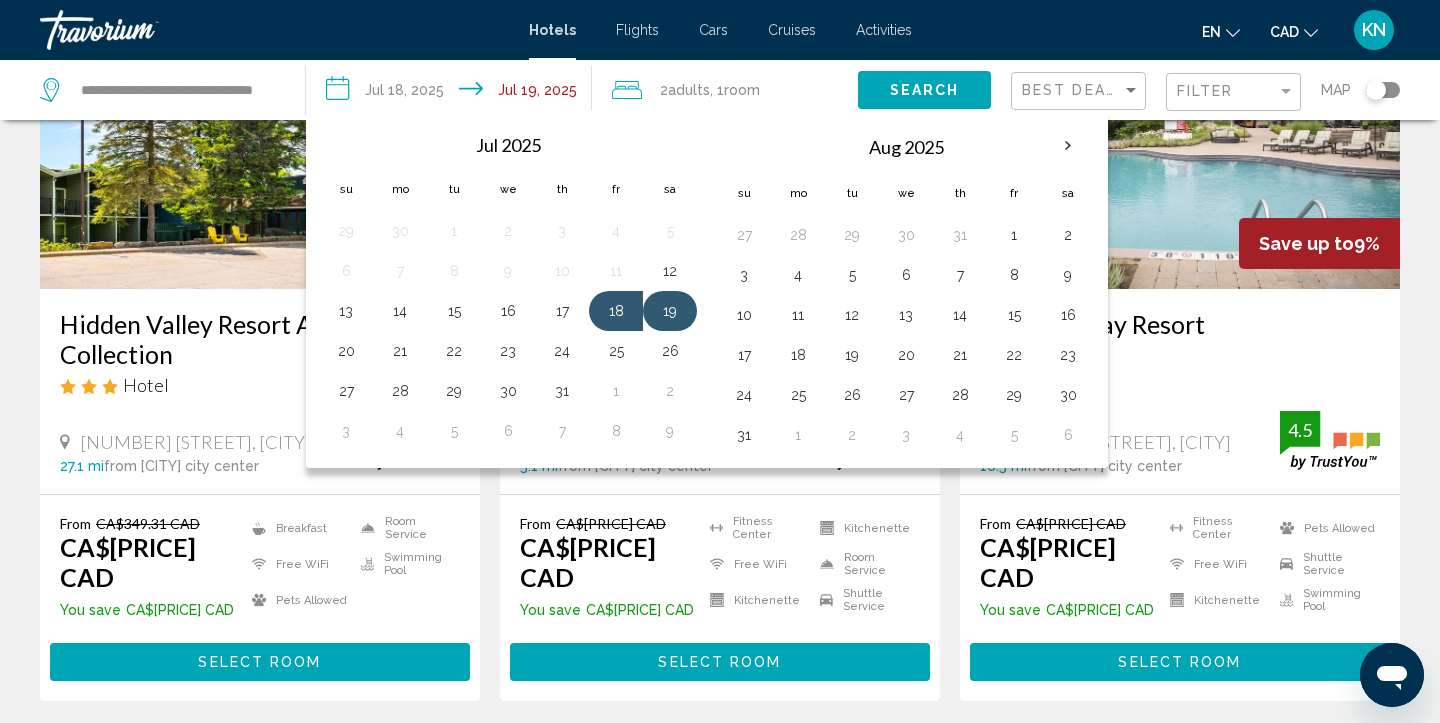 click on "19" at bounding box center (670, 311) 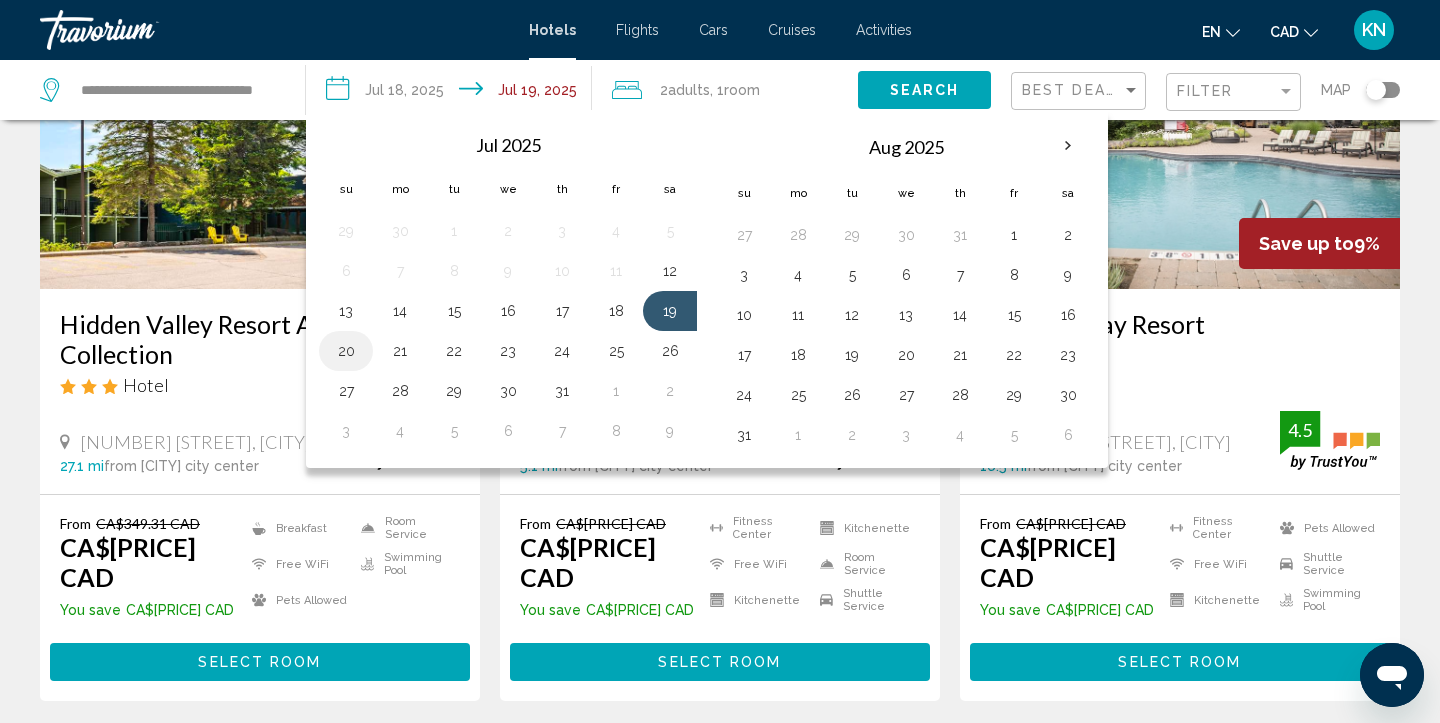 click on "20" at bounding box center (346, 351) 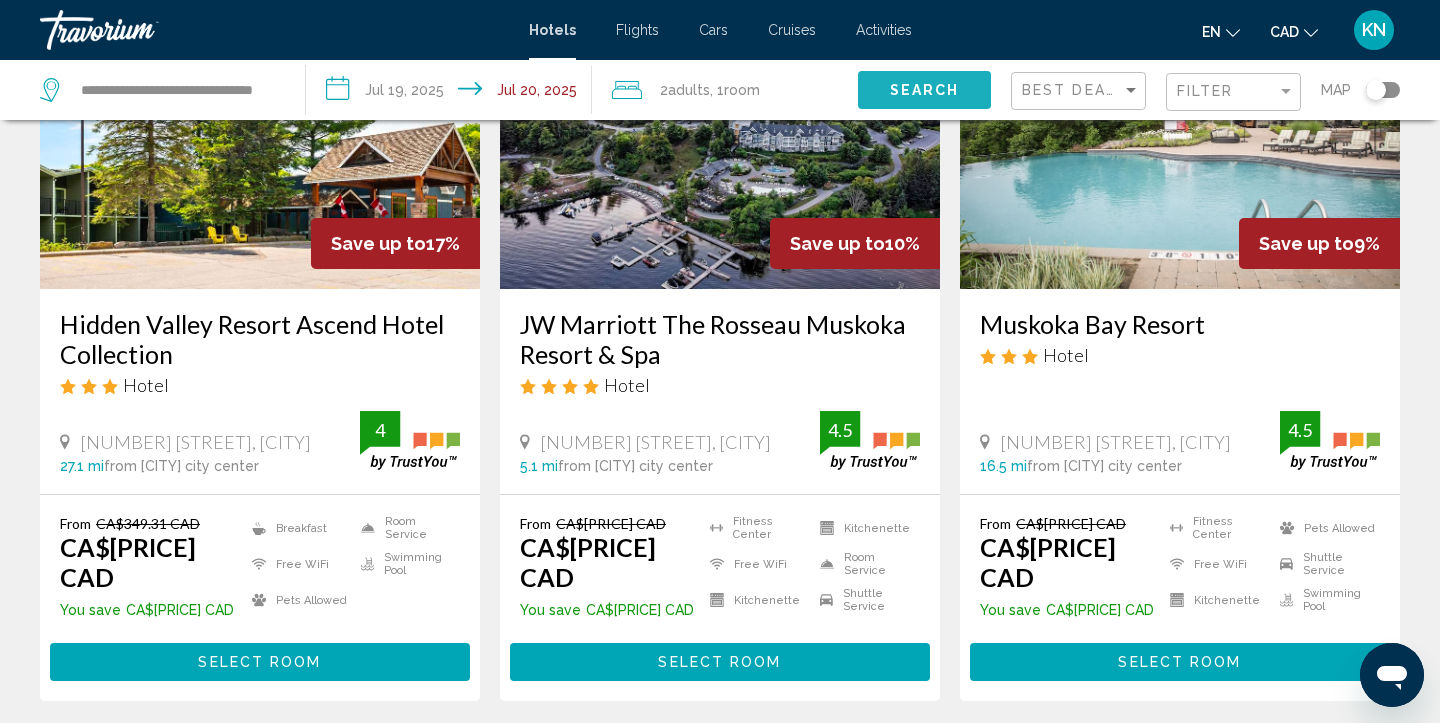 click on "Search" 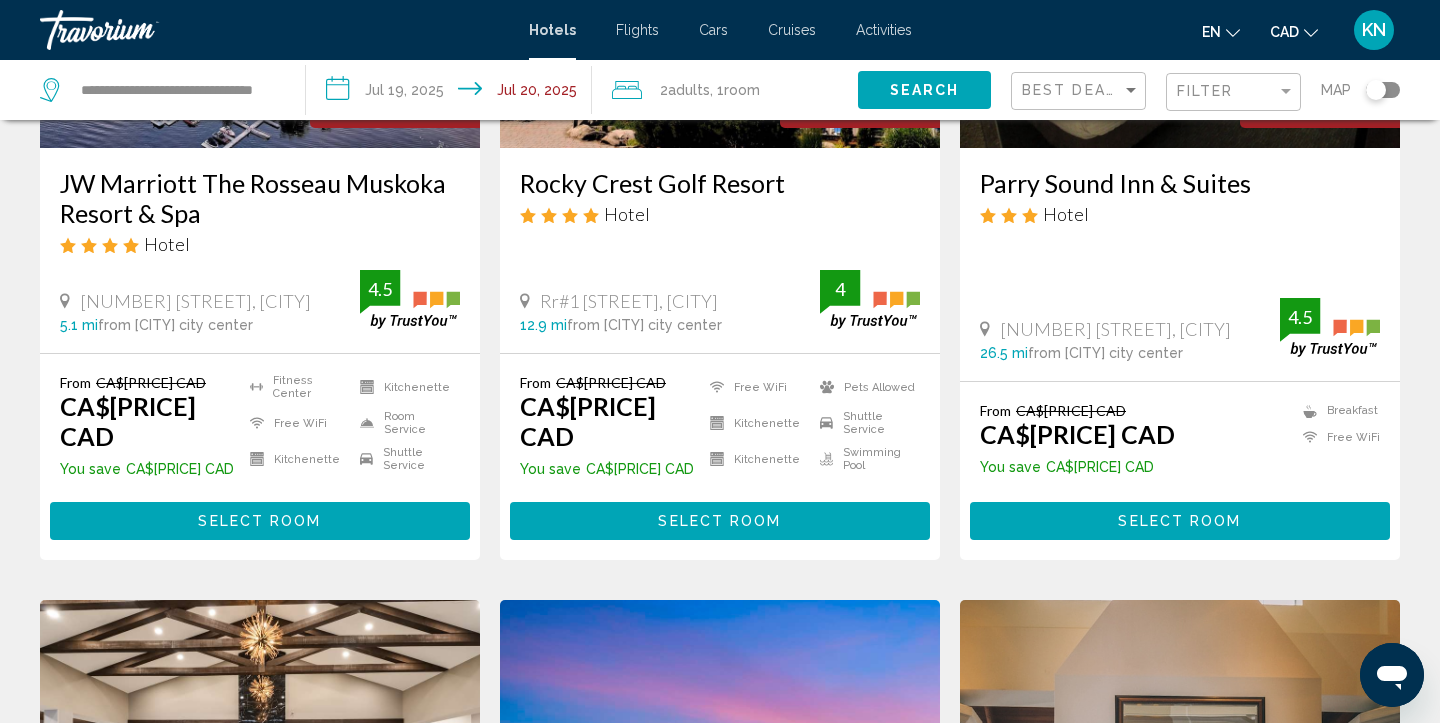 scroll, scrollTop: 369, scrollLeft: 0, axis: vertical 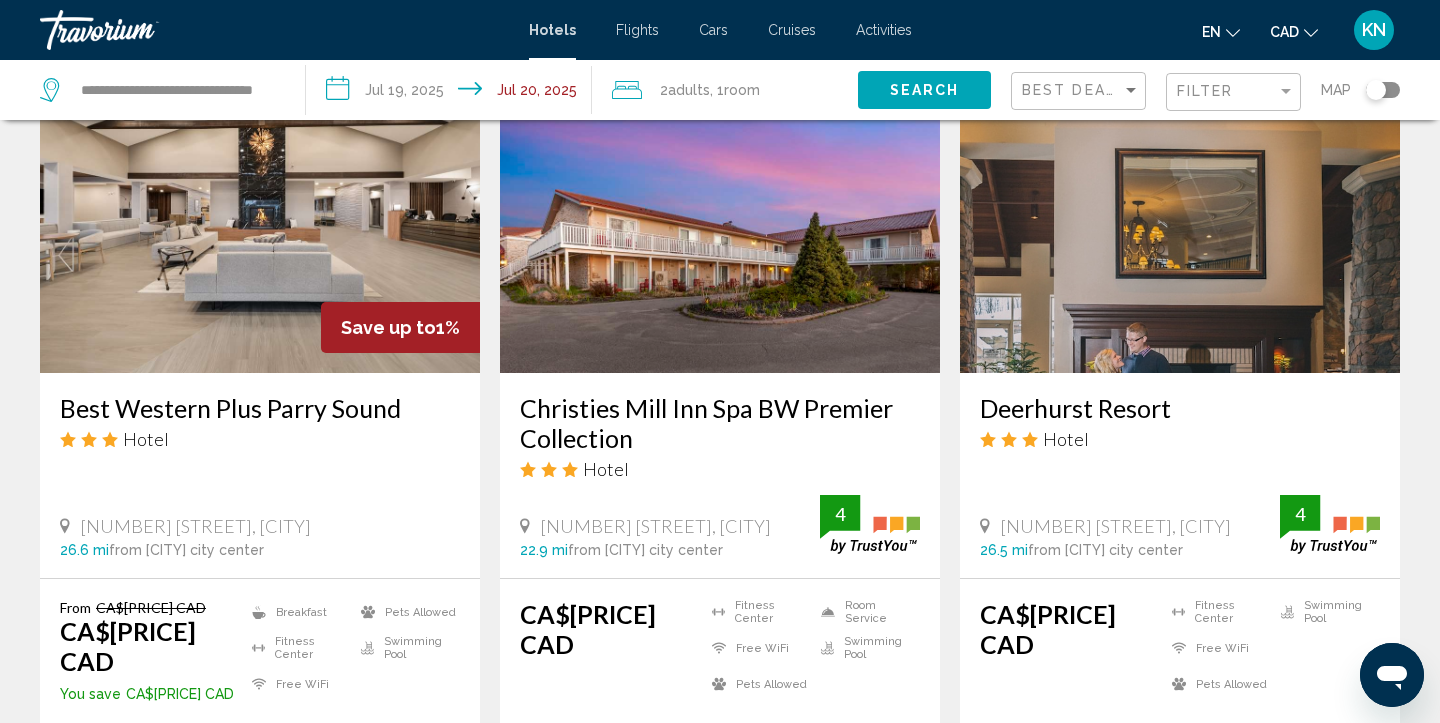 click at bounding box center (260, 213) 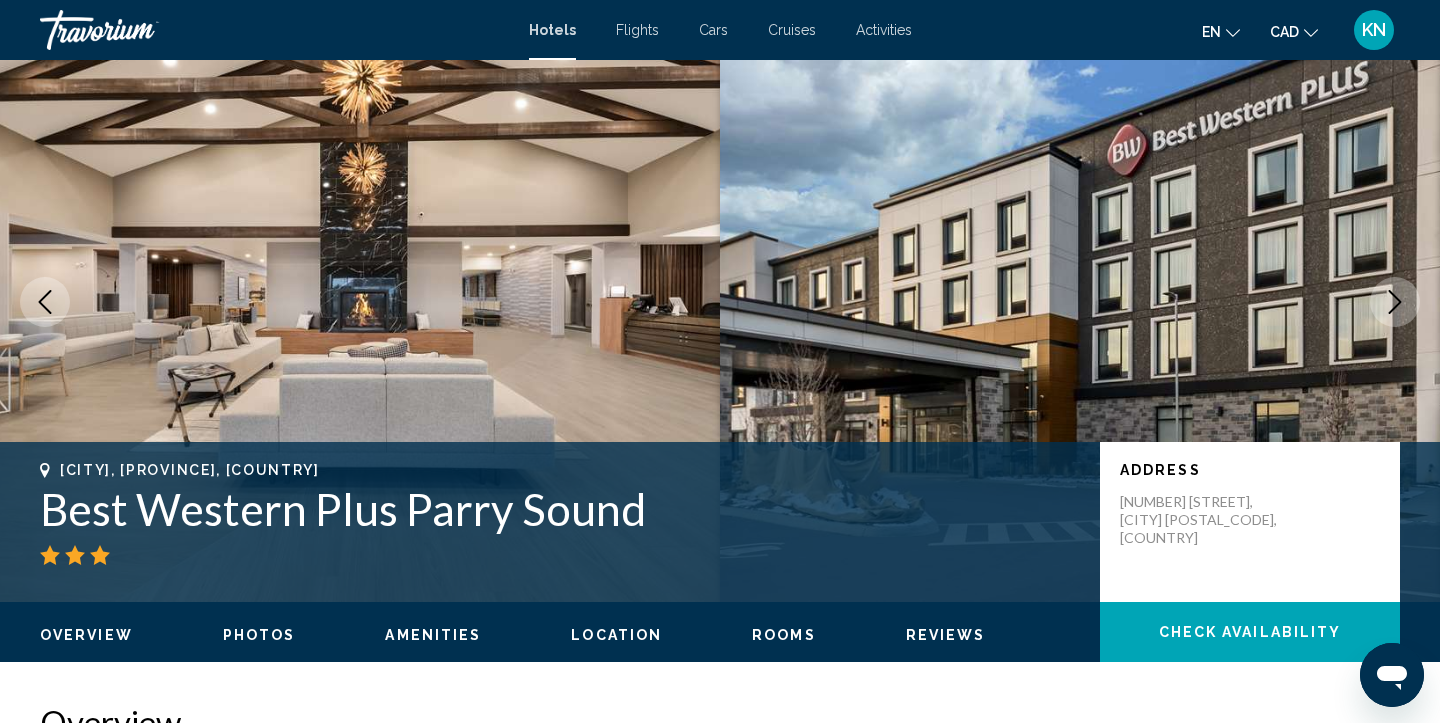 scroll, scrollTop: 0, scrollLeft: 0, axis: both 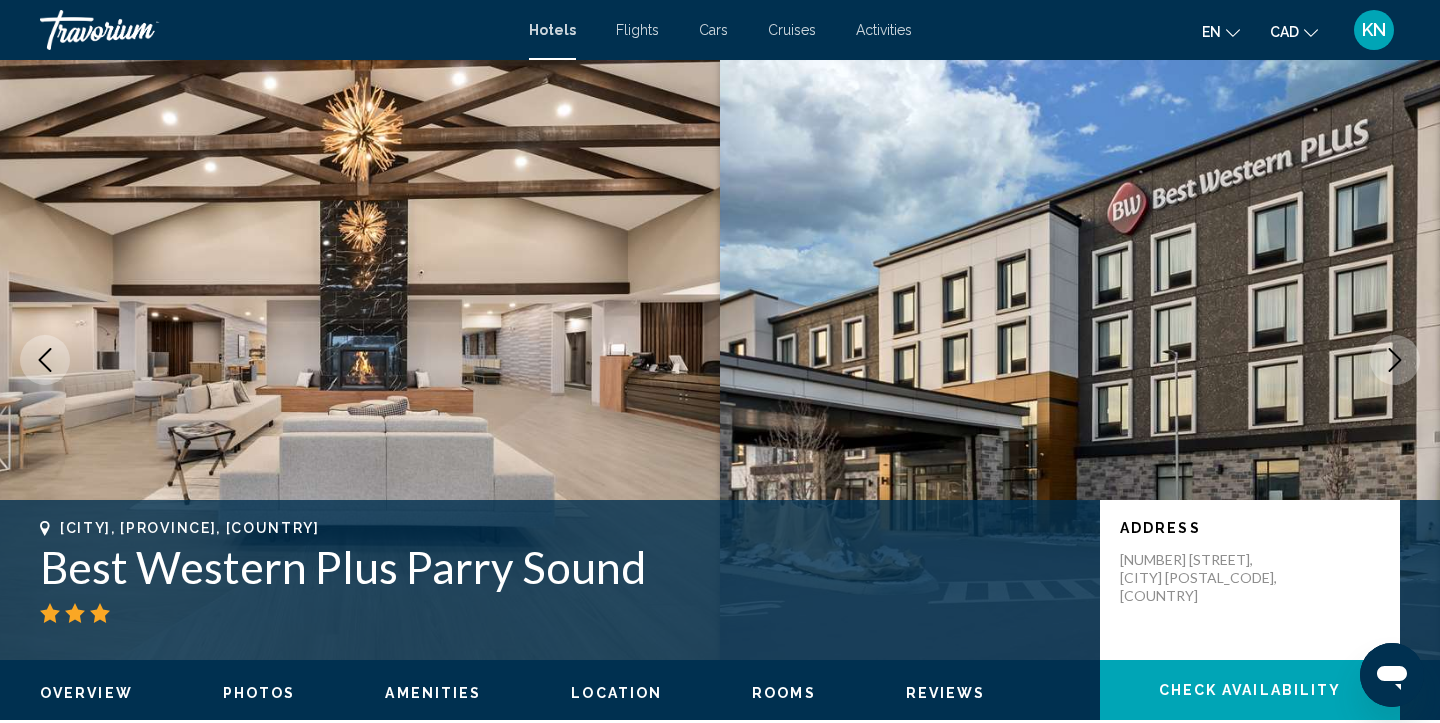 click at bounding box center (1395, 360) 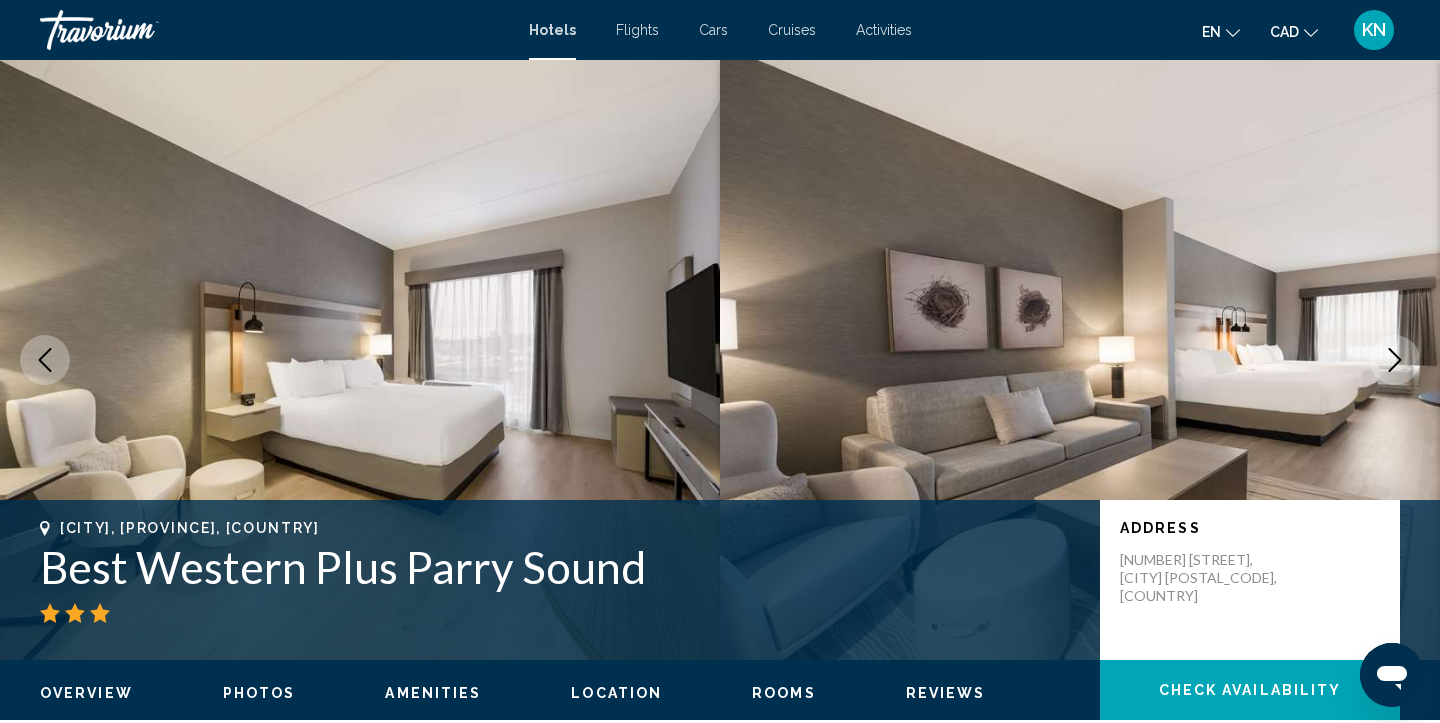 click at bounding box center (1395, 360) 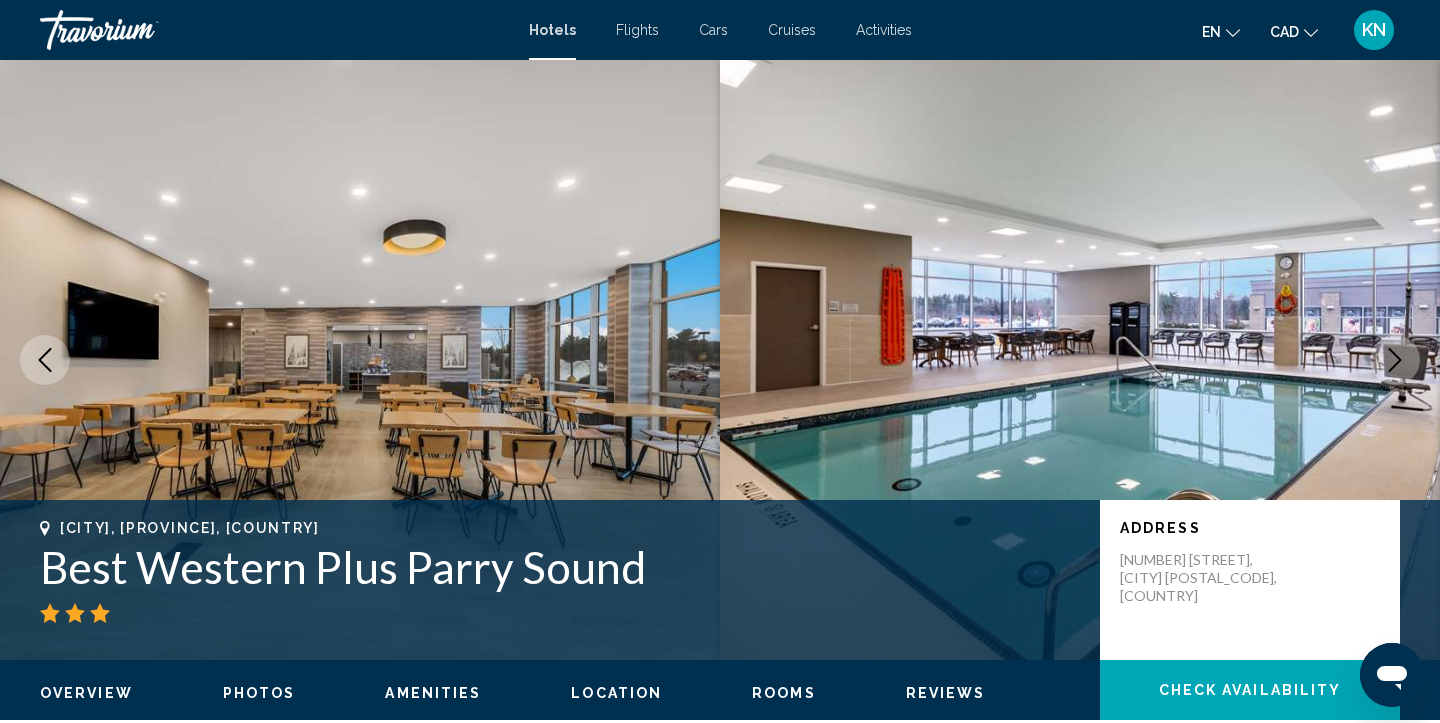 click 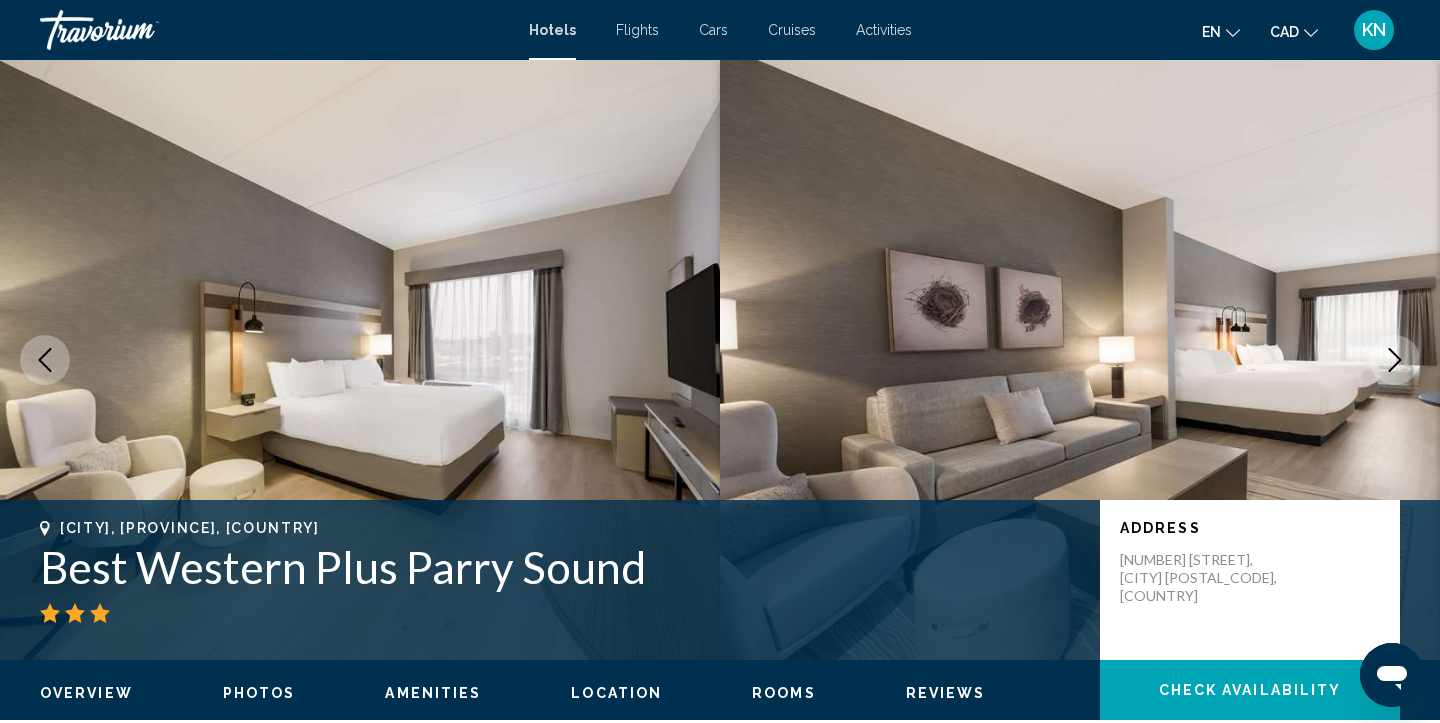 click at bounding box center [1395, 360] 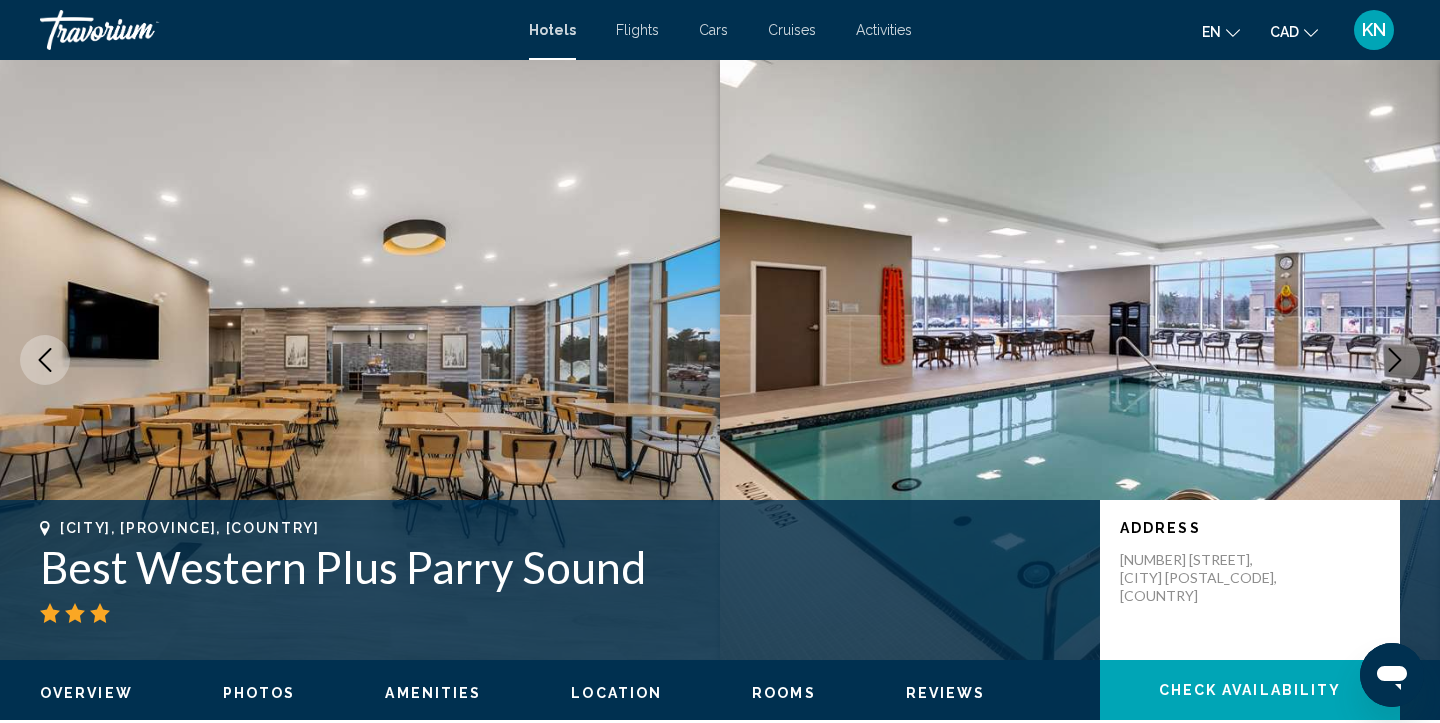 click at bounding box center (1395, 360) 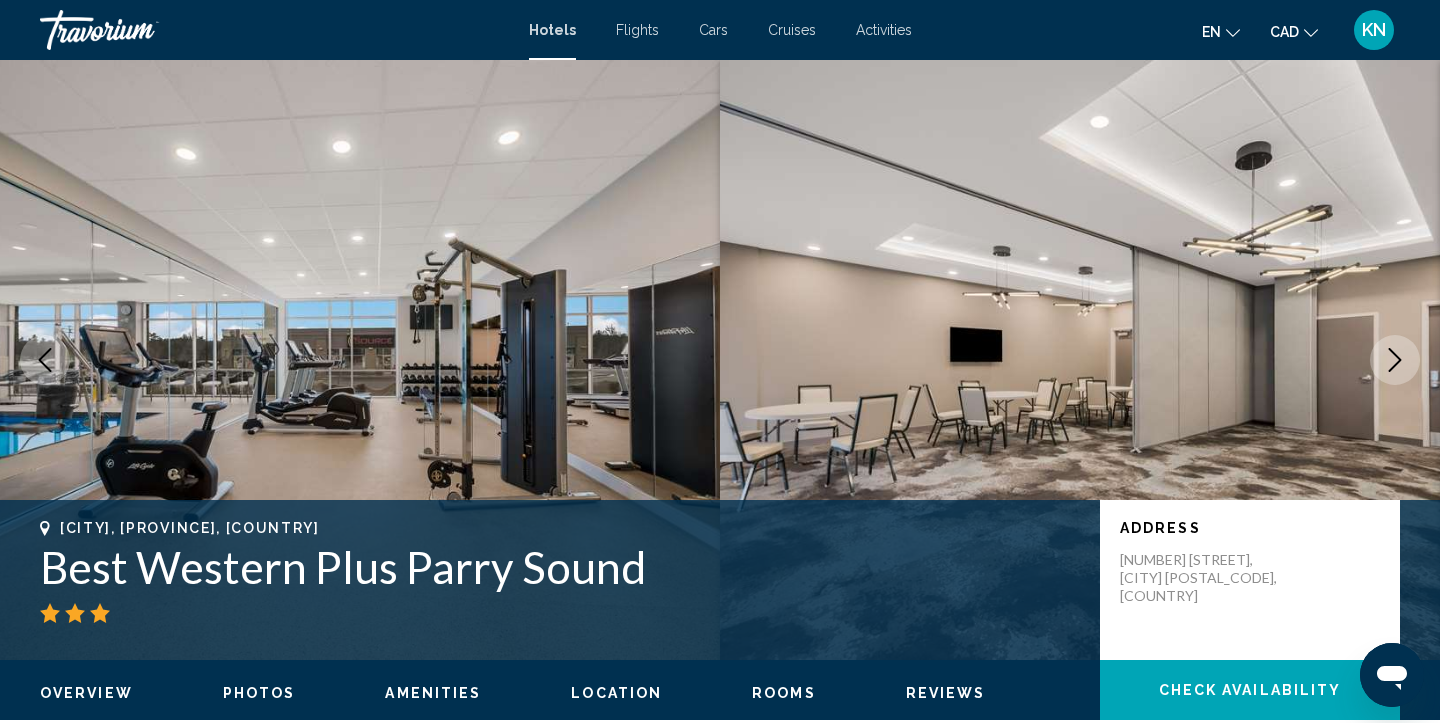 click at bounding box center [1080, 360] 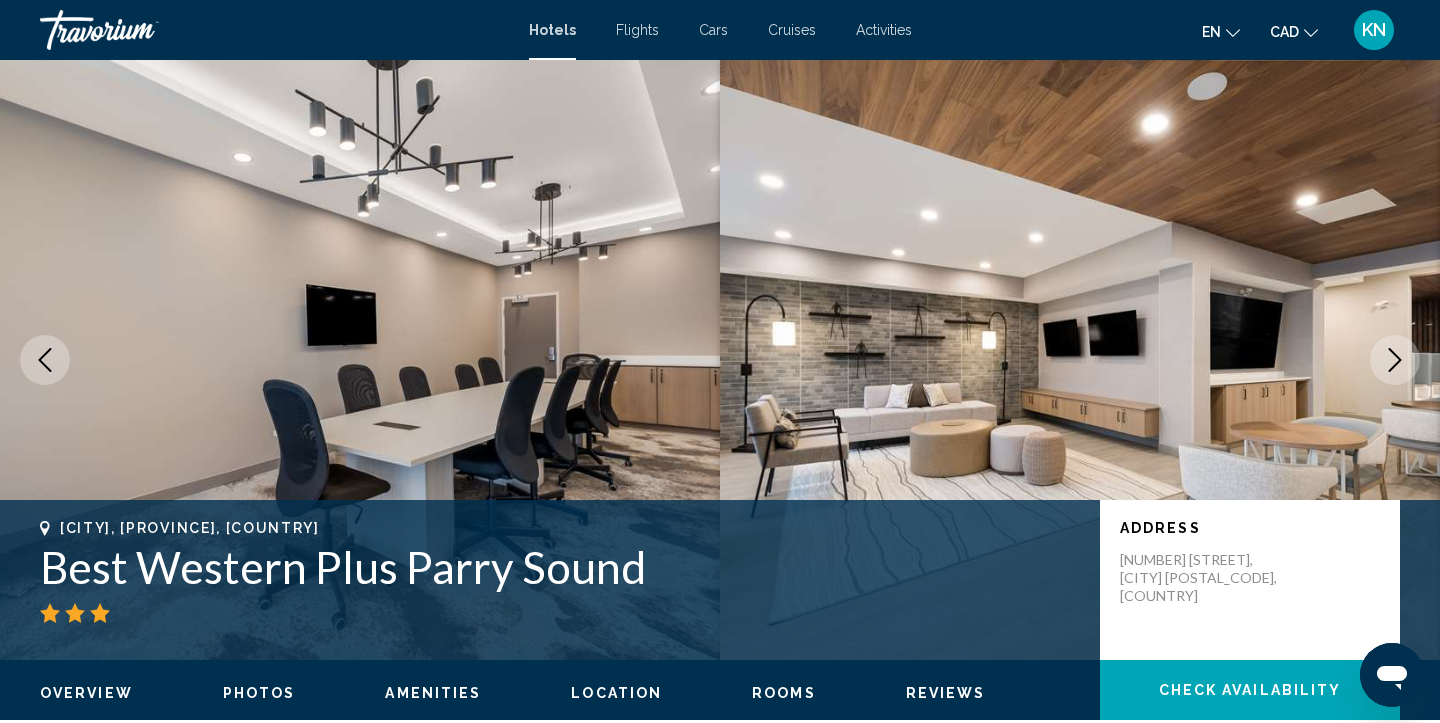 click 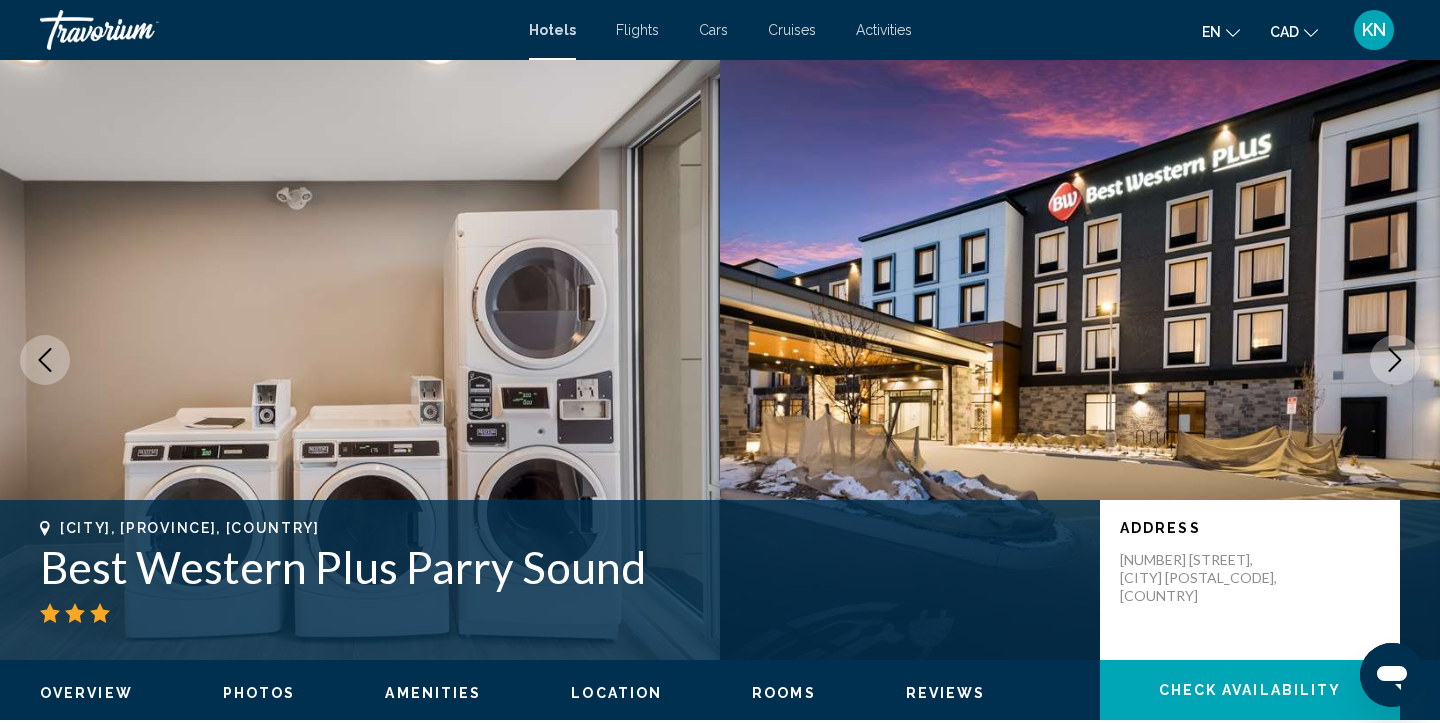click 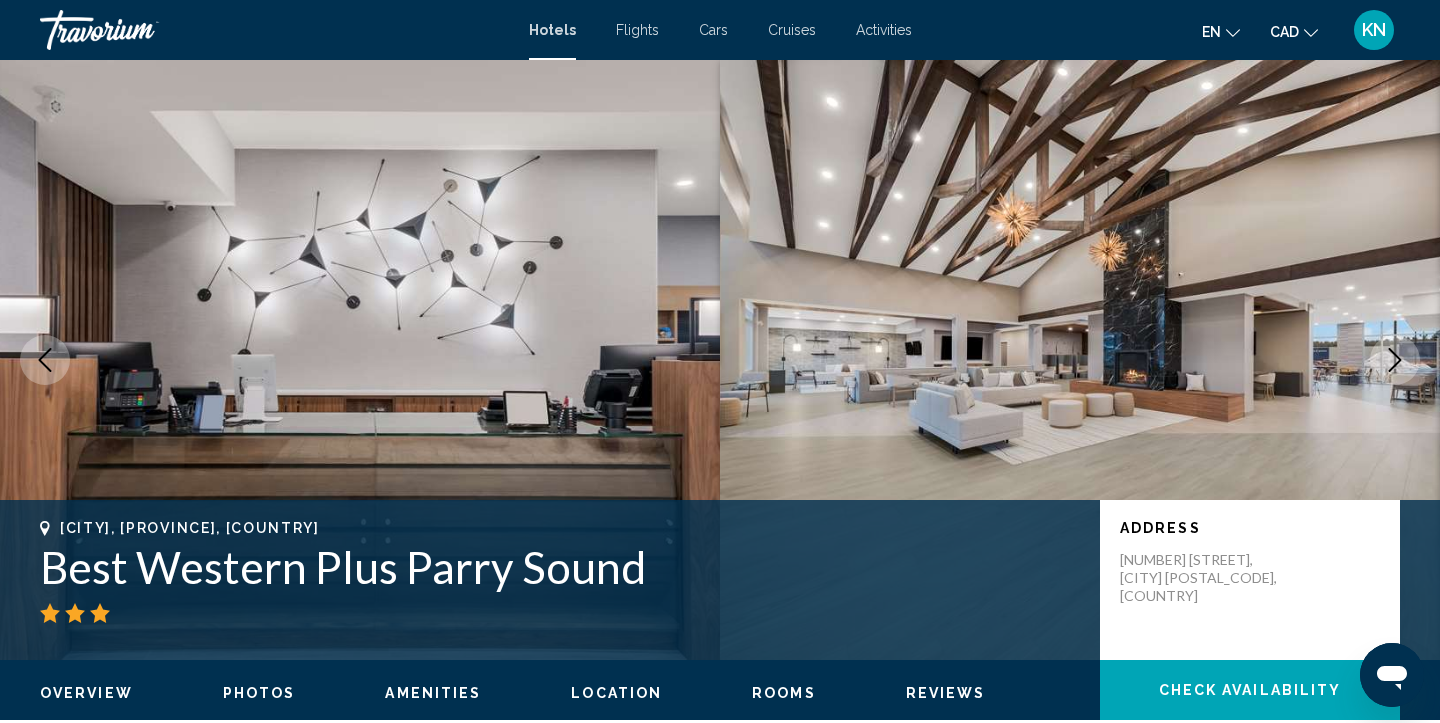 click 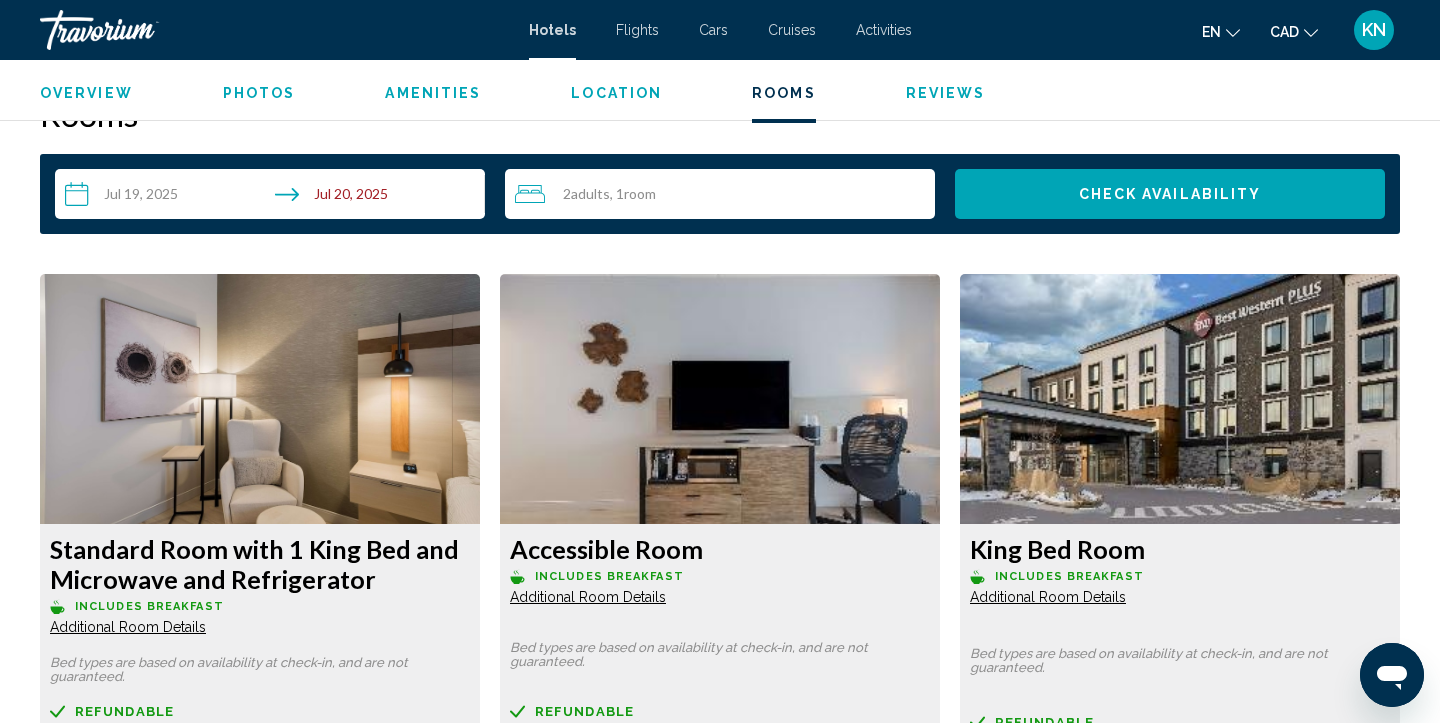 scroll, scrollTop: 2501, scrollLeft: 0, axis: vertical 